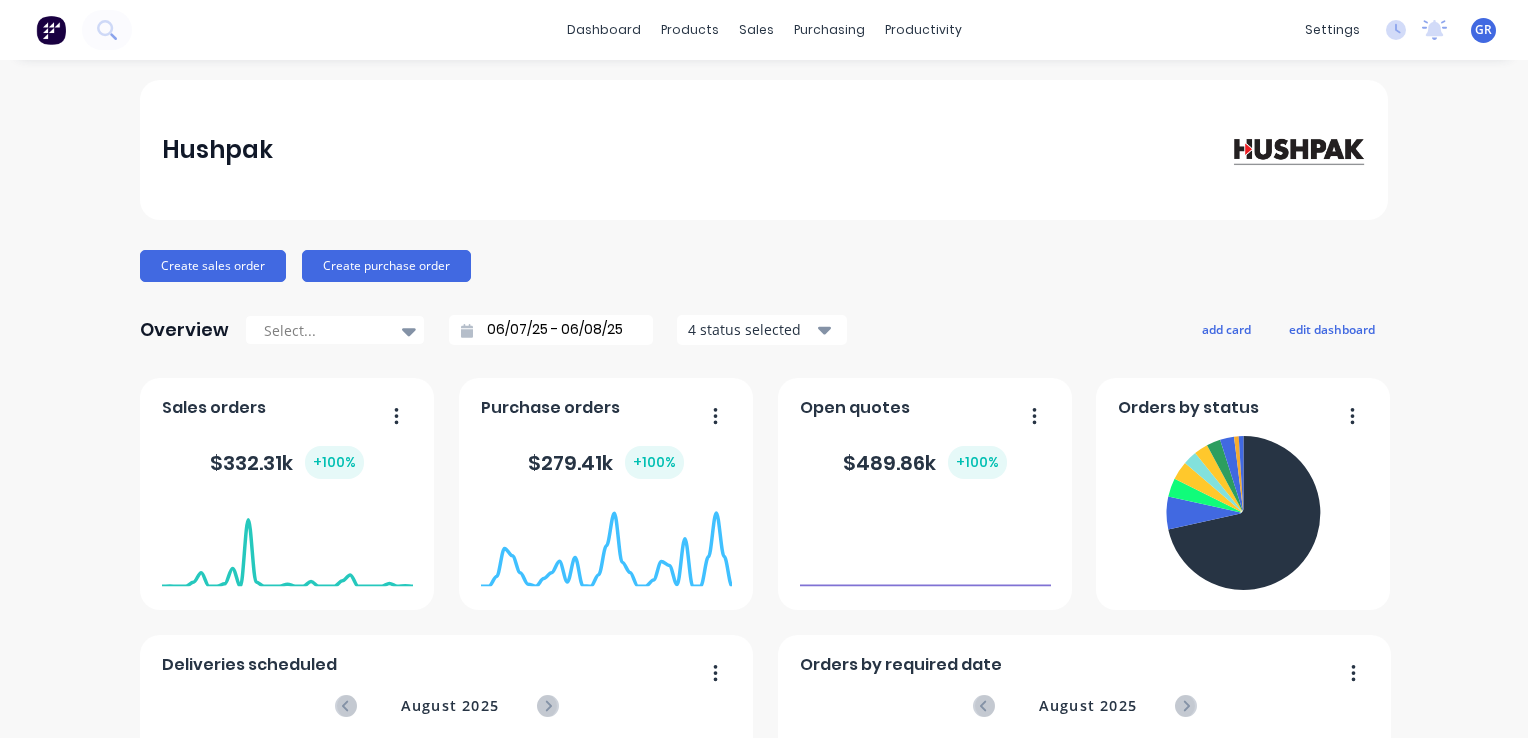 scroll, scrollTop: 0, scrollLeft: 0, axis: both 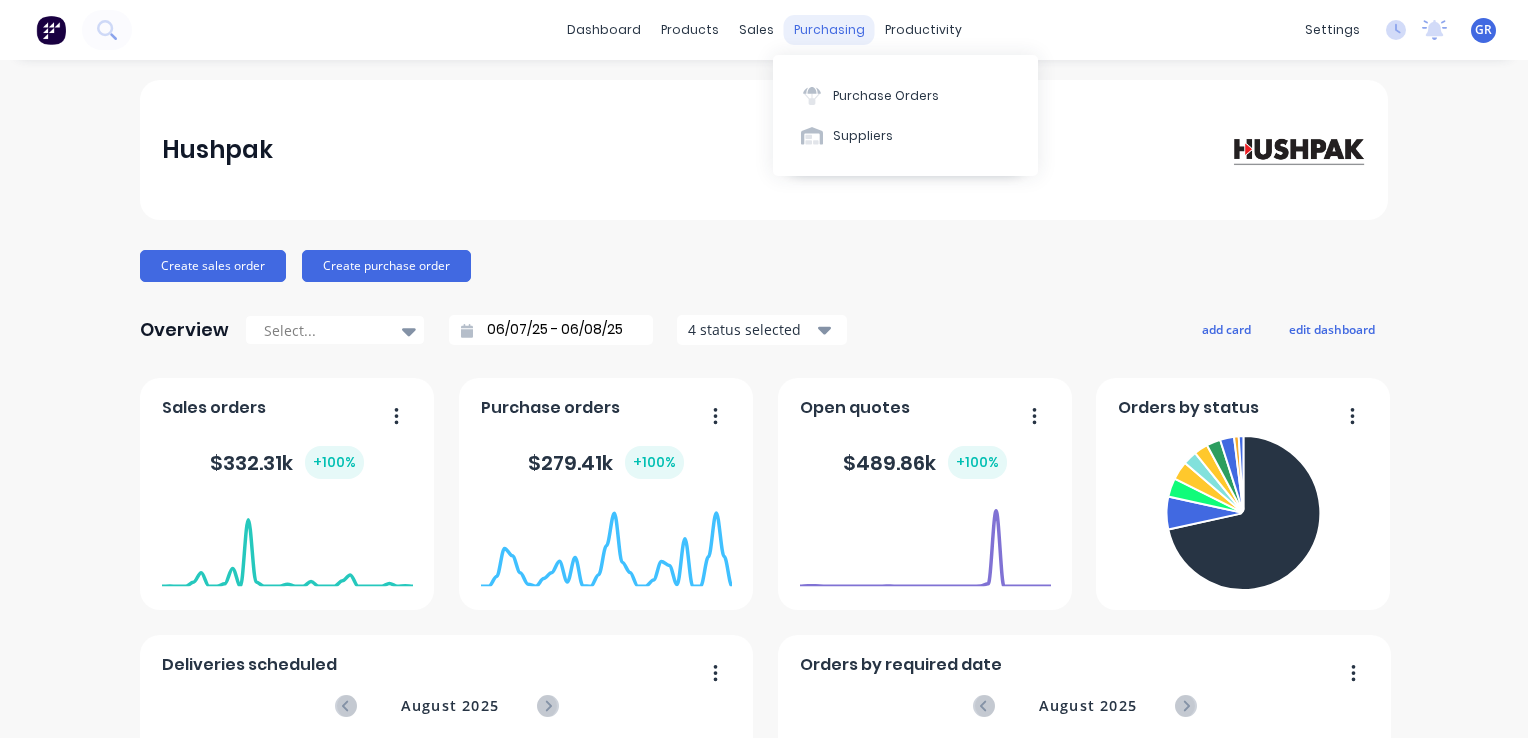 click on "purchasing" at bounding box center [829, 30] 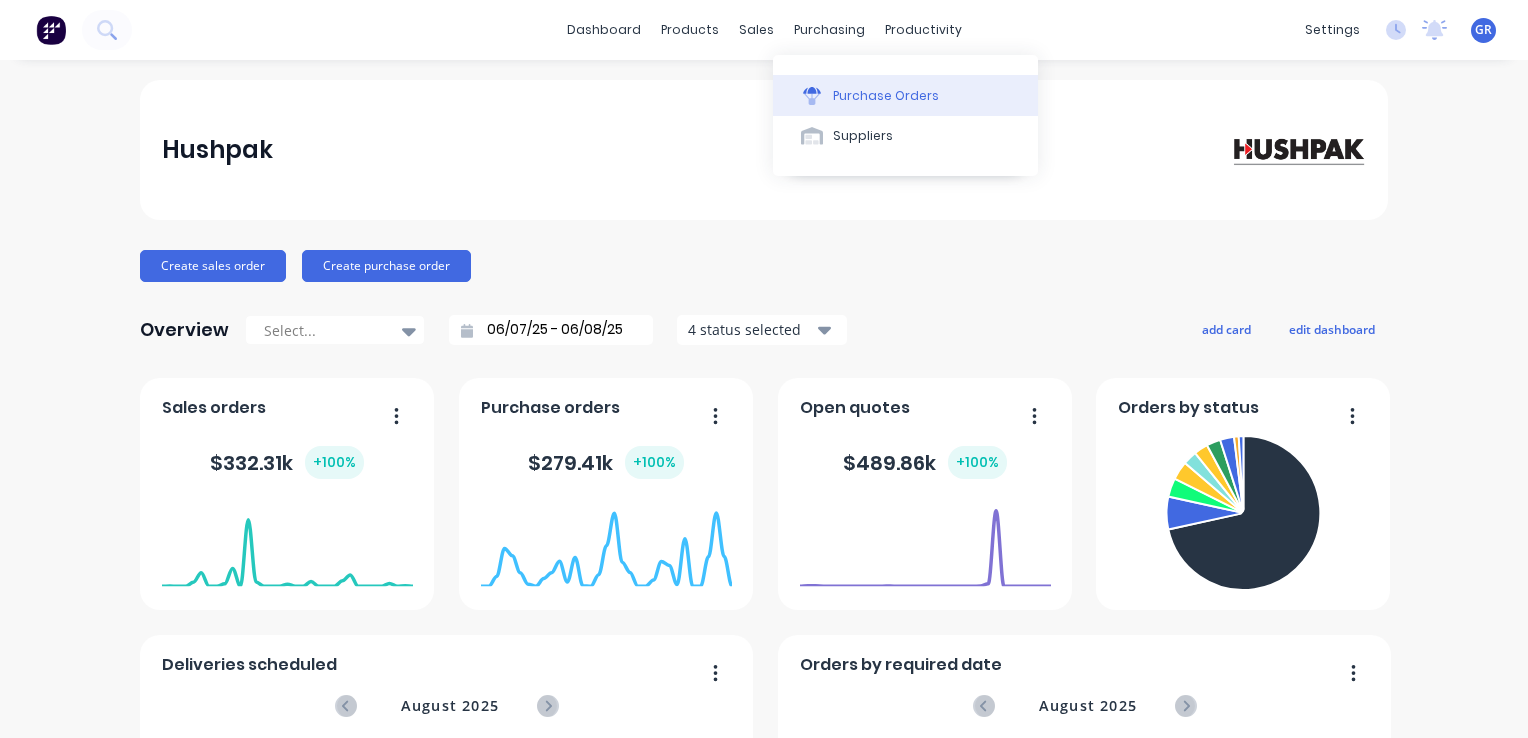 click on "Purchase Orders" at bounding box center (905, 95) 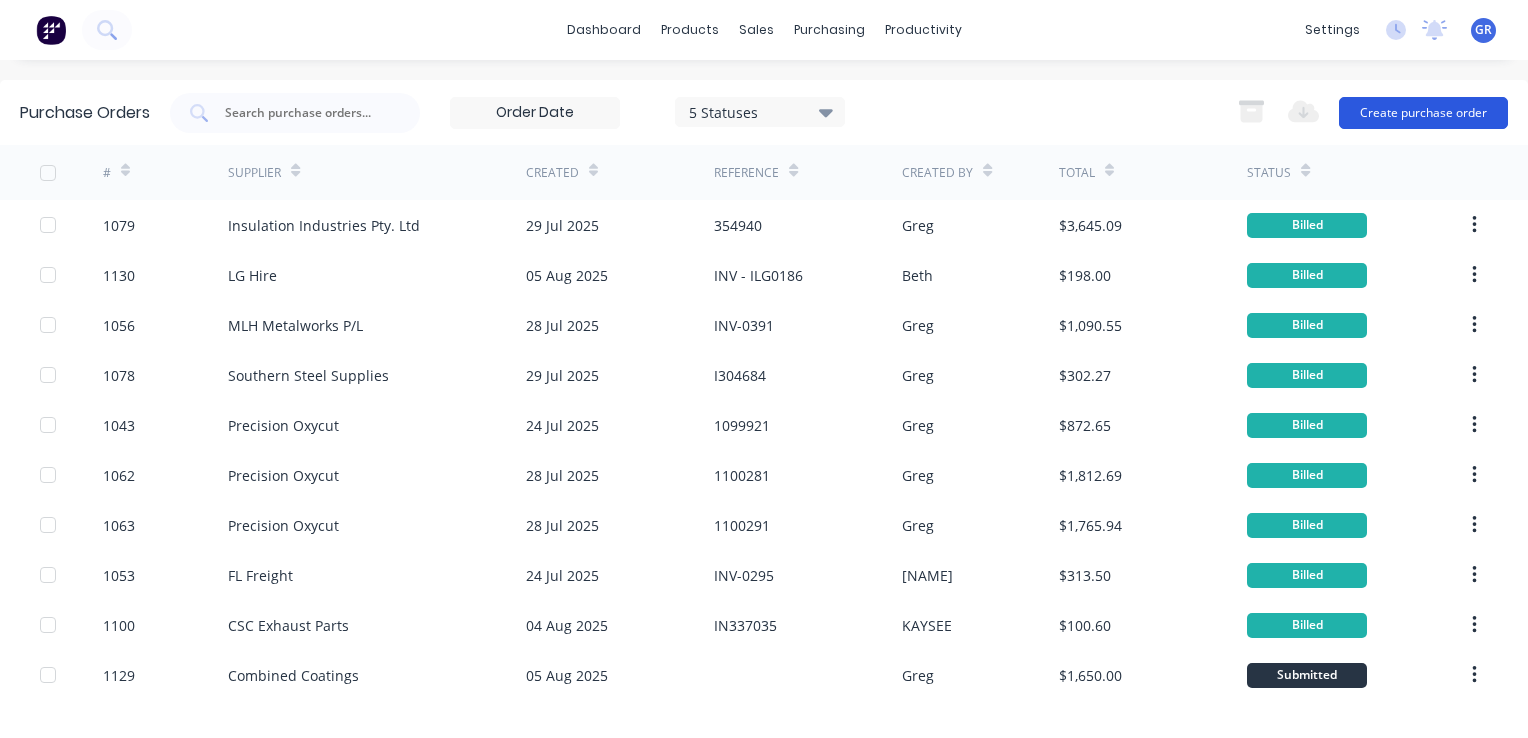 click on "Create purchase order" at bounding box center [1423, 113] 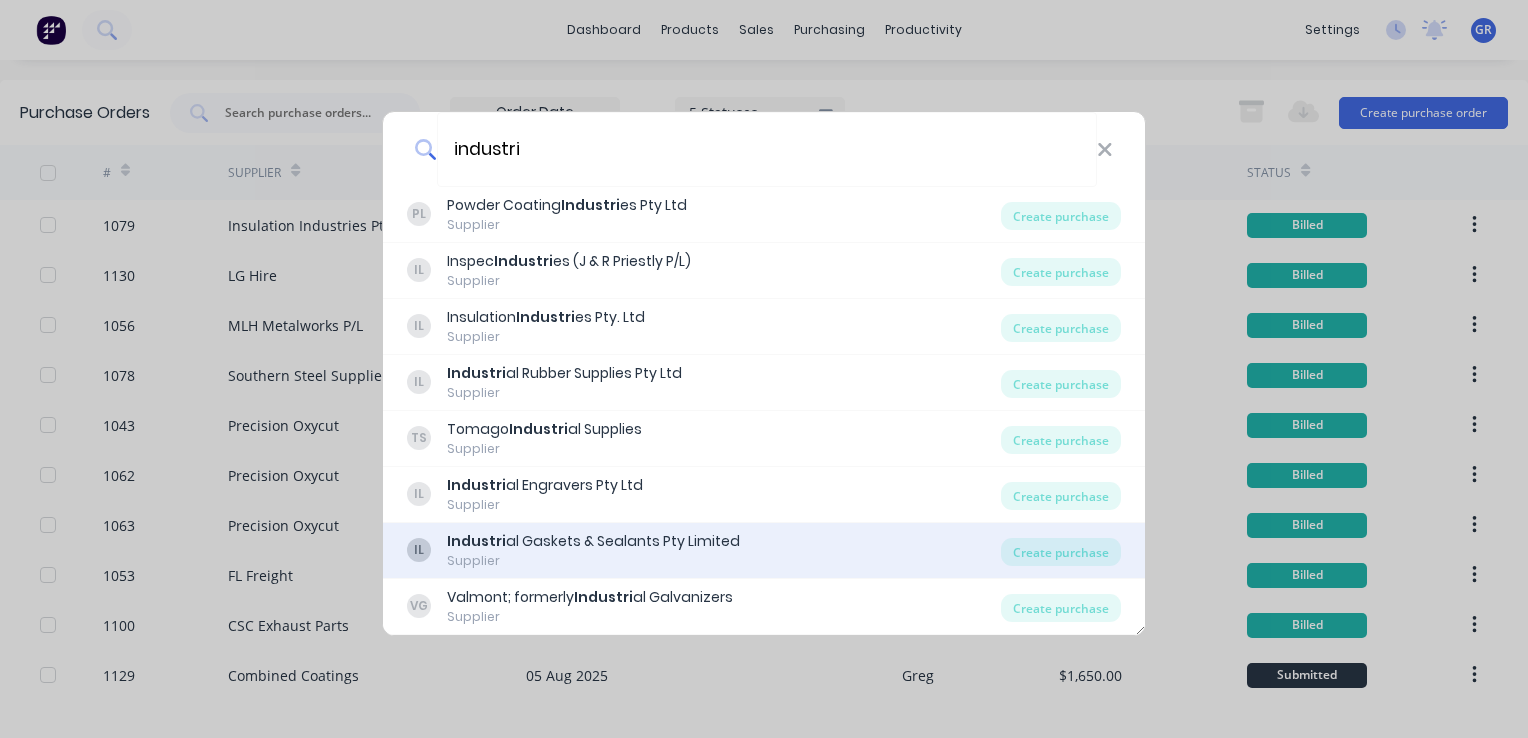 type on "industri" 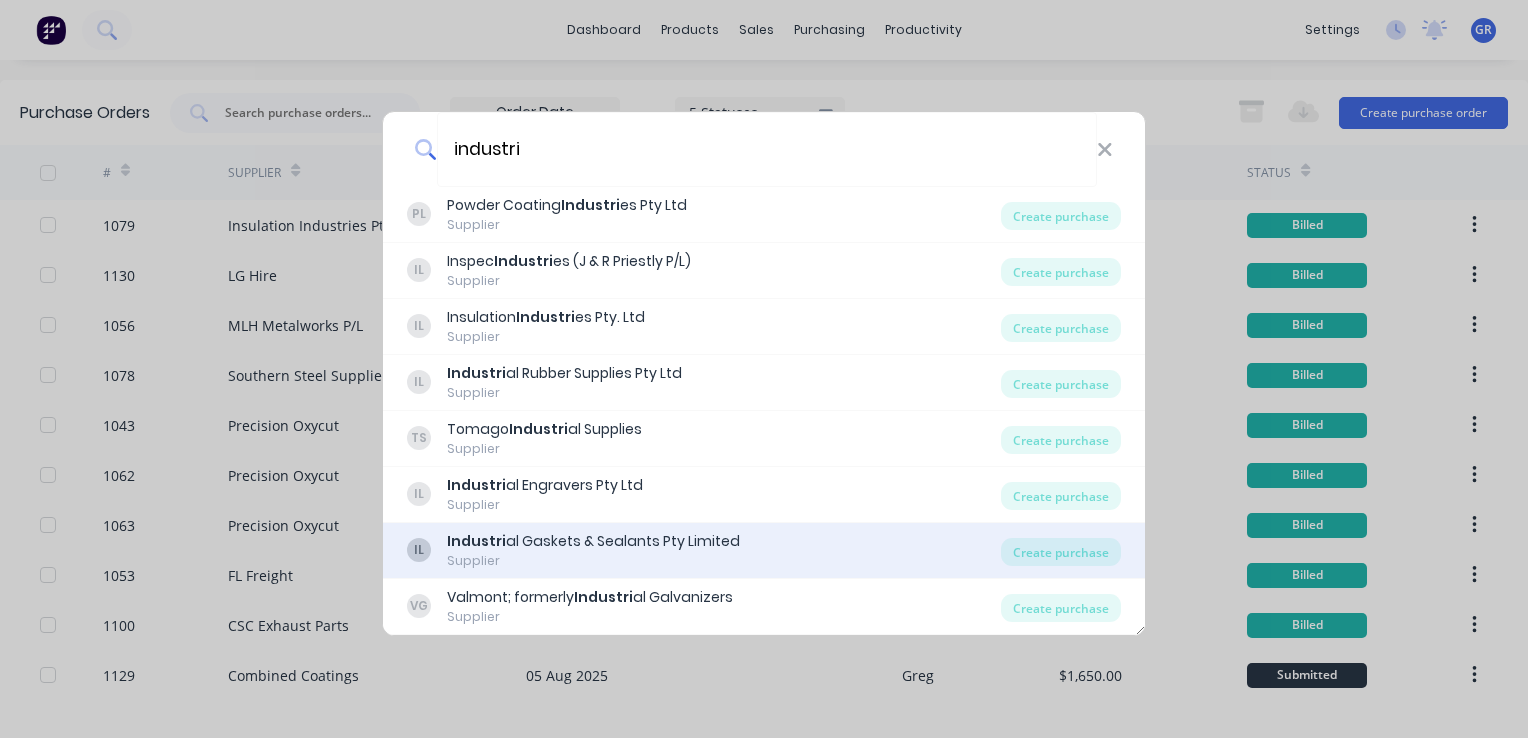 click on "Industri al Gaskets & Sealants Pty Limited" at bounding box center [593, 541] 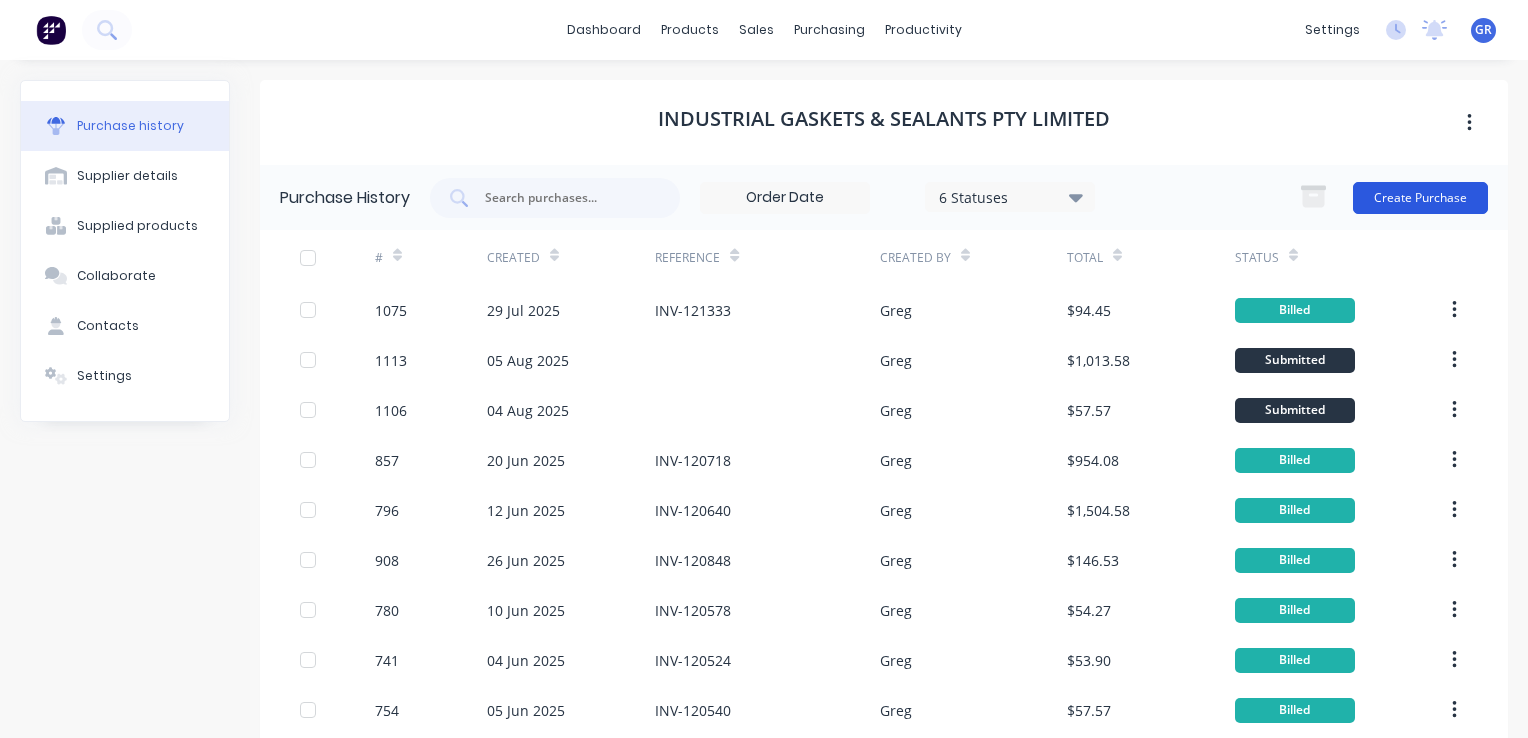 click on "Create Purchase" at bounding box center (1420, 198) 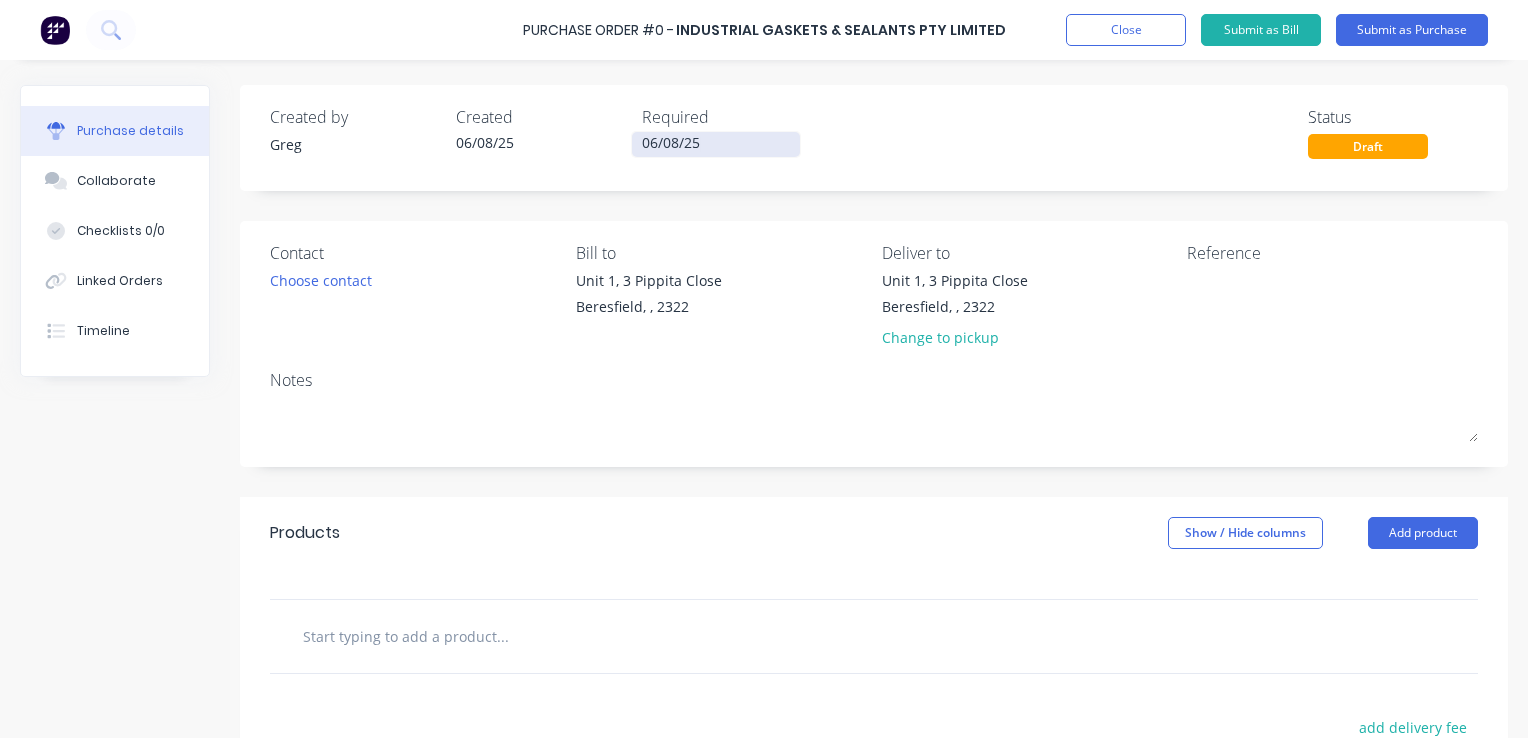 click on "06/08/25" at bounding box center (716, 144) 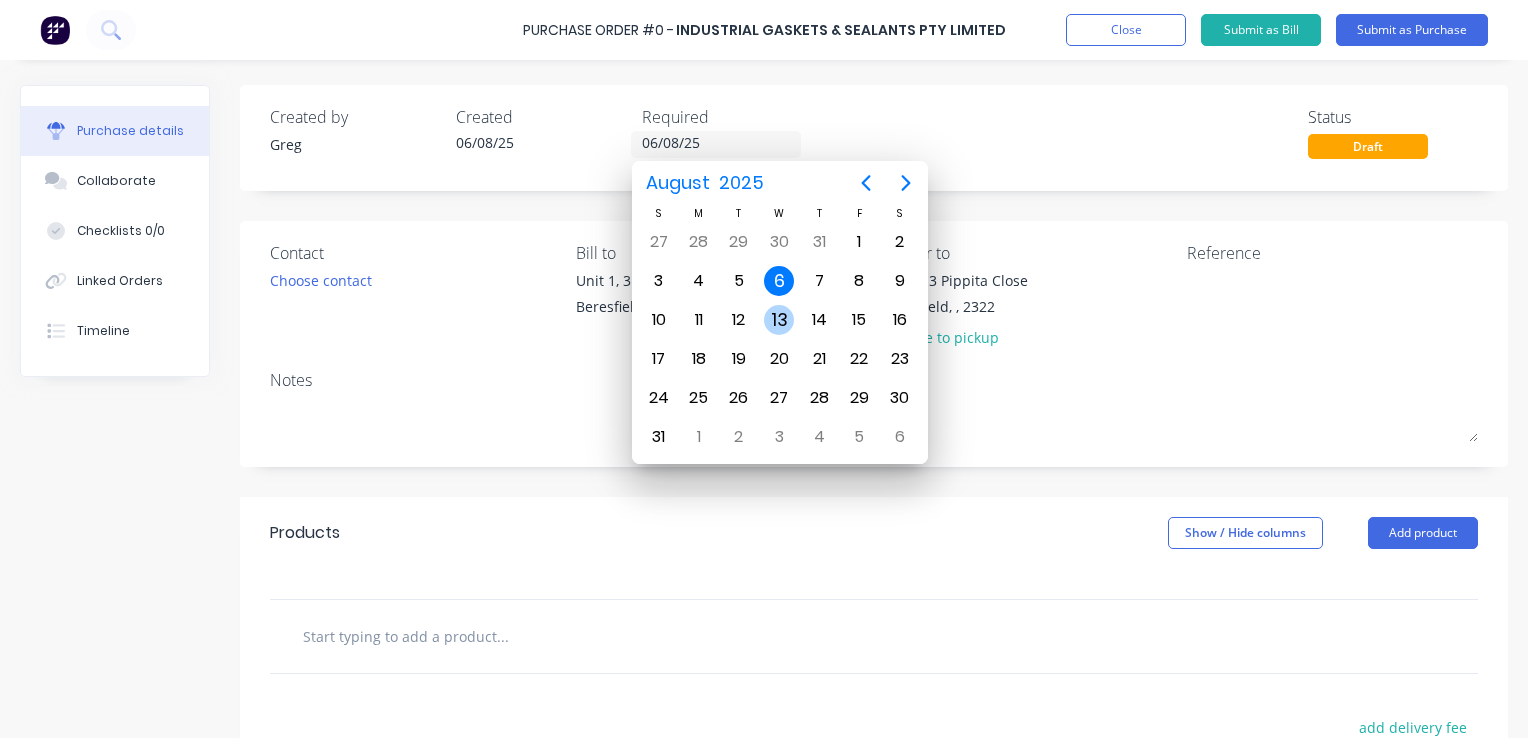 click on "13" at bounding box center (779, 320) 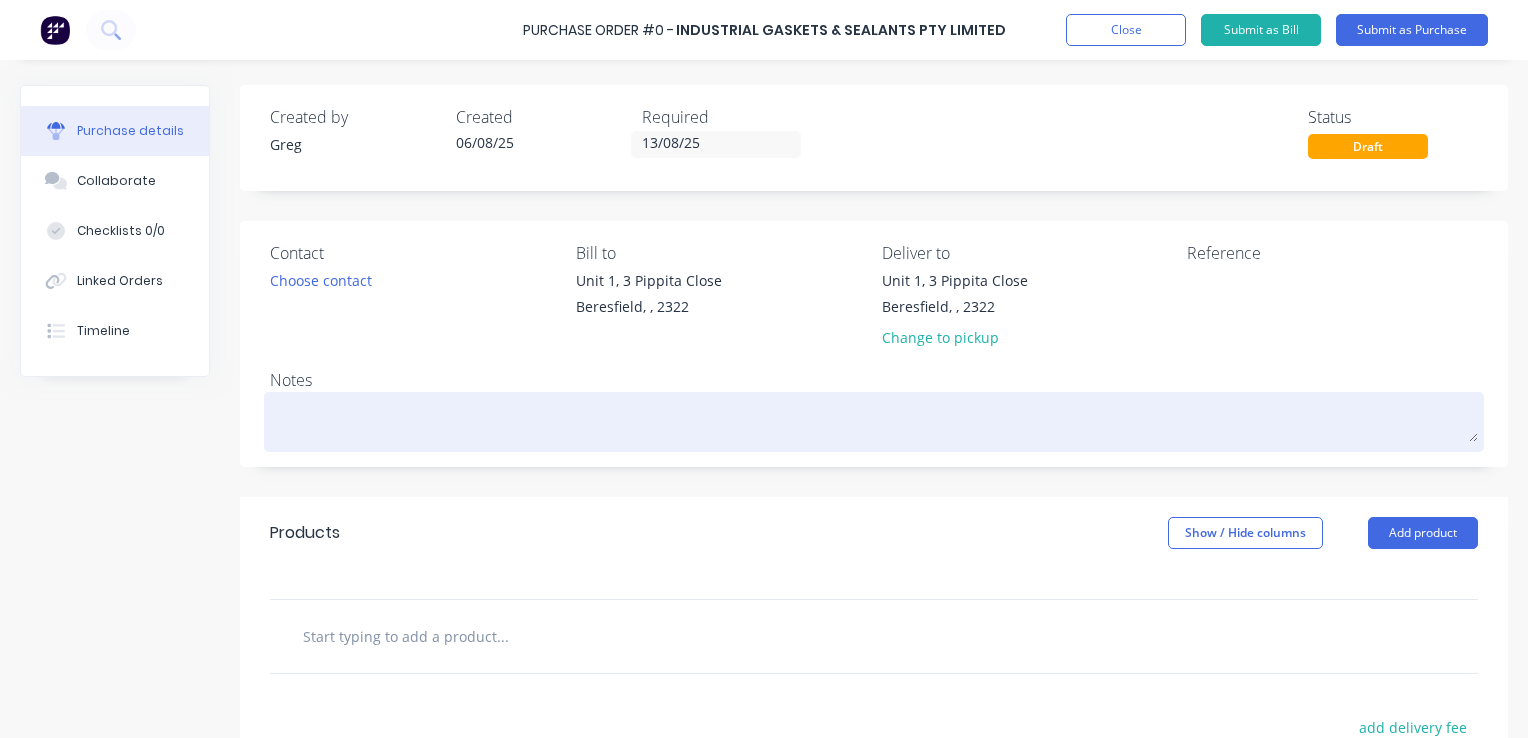 click at bounding box center (874, 419) 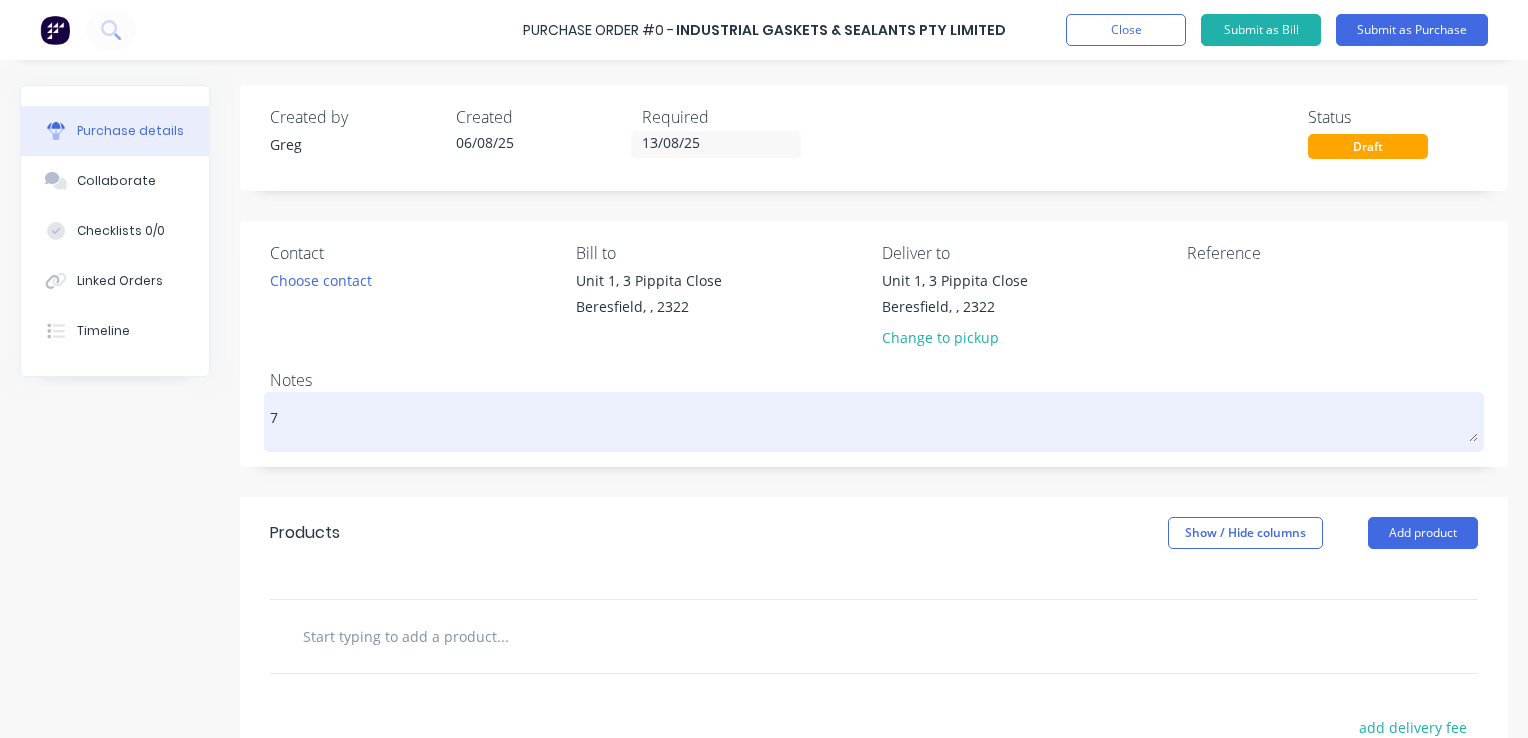 type on "x" 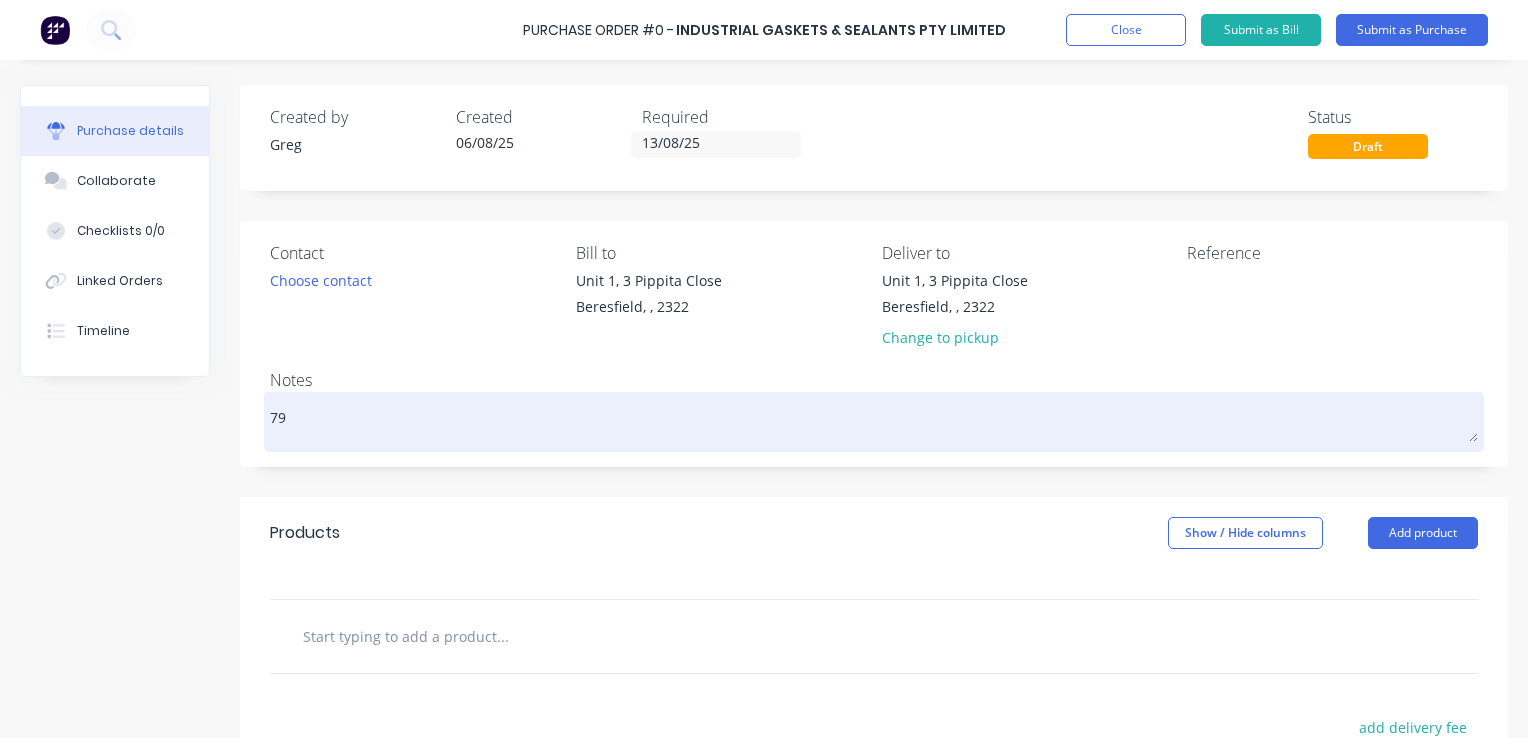type on "x" 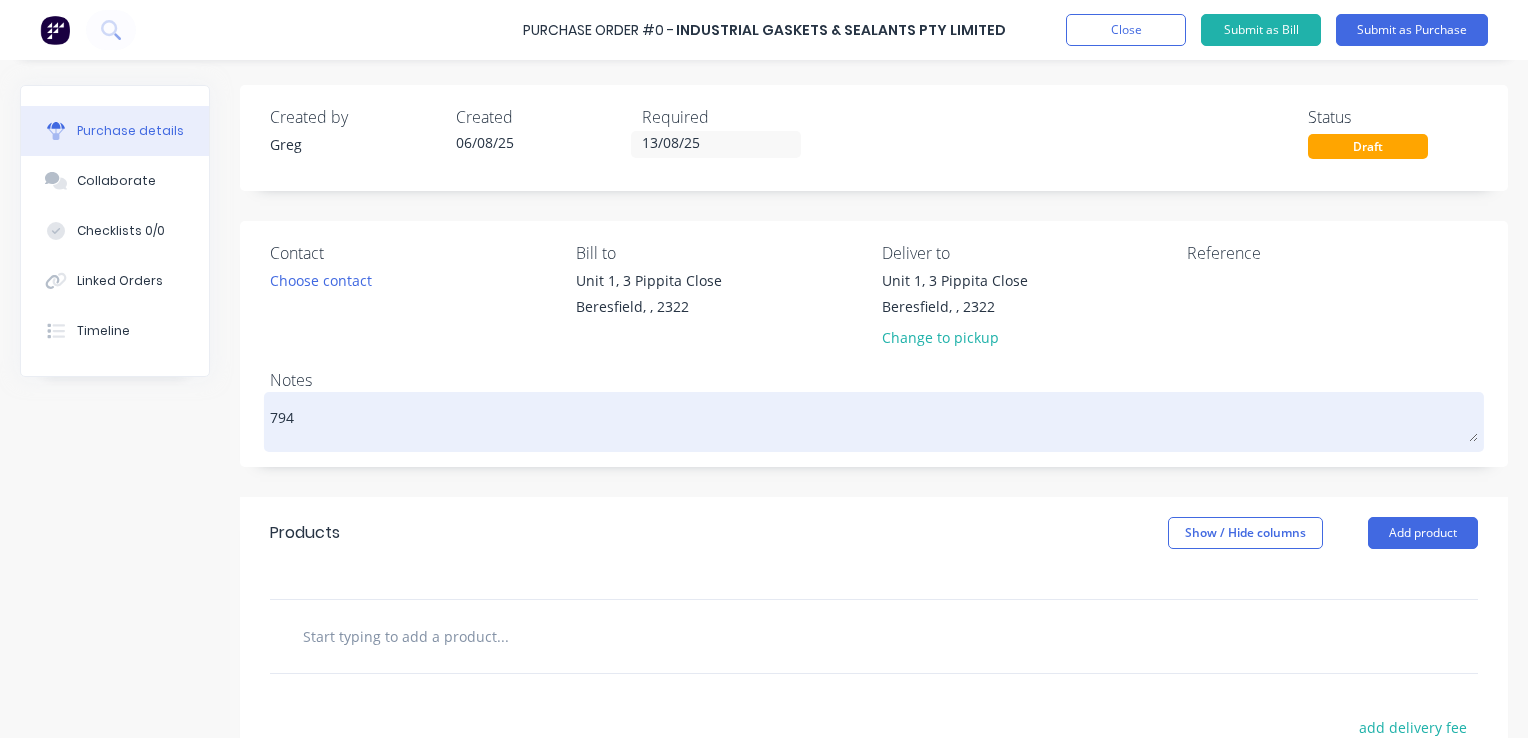 type on "x" 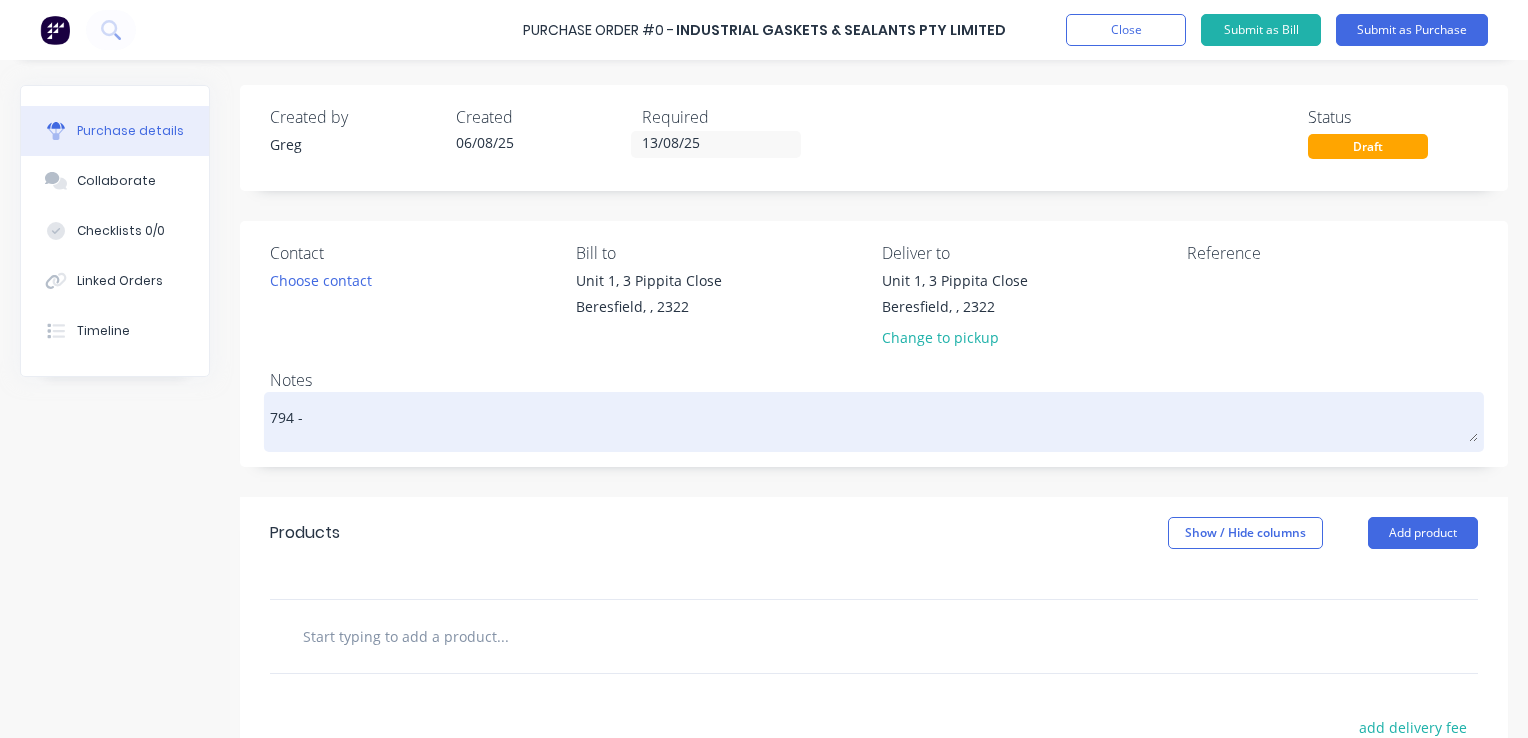 type on "x" 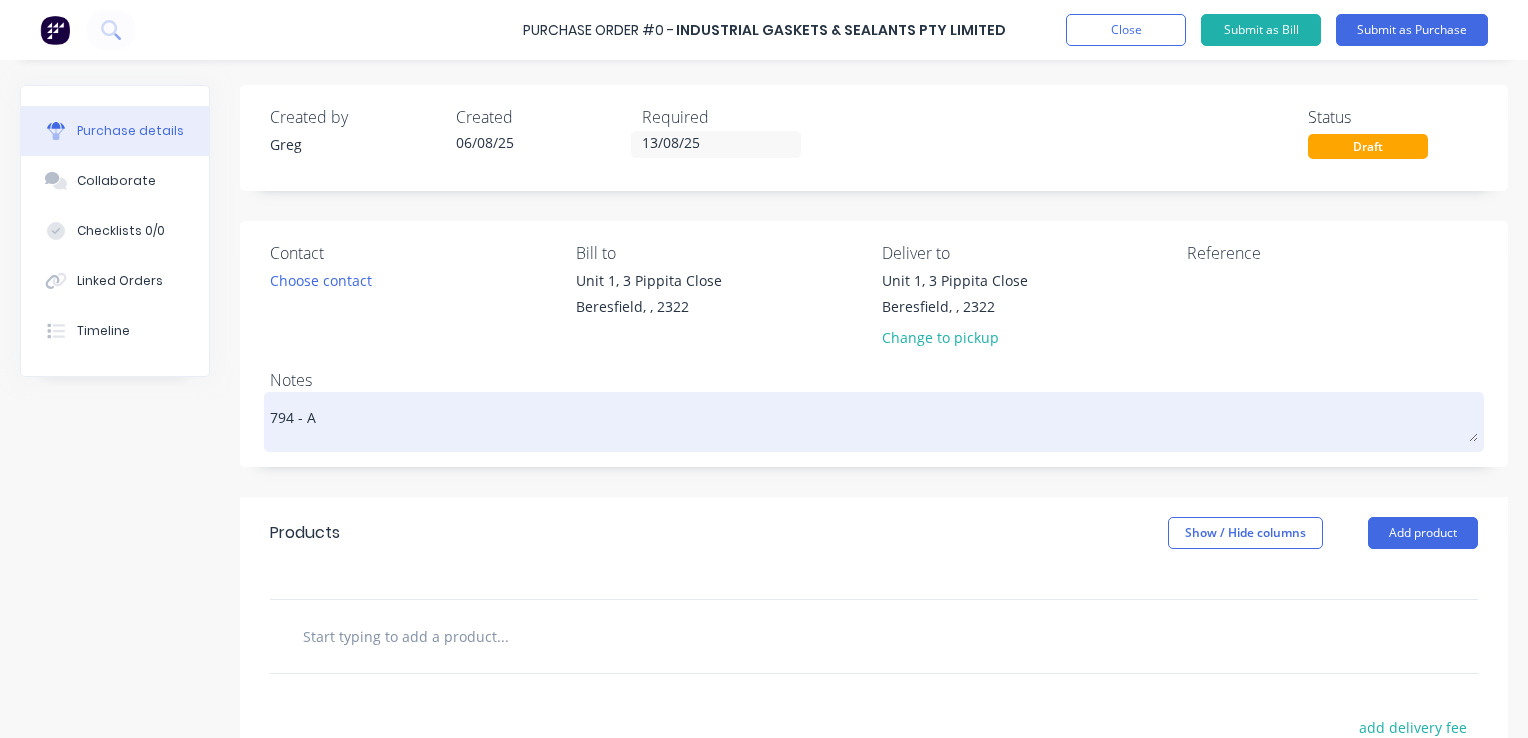 type on "x" 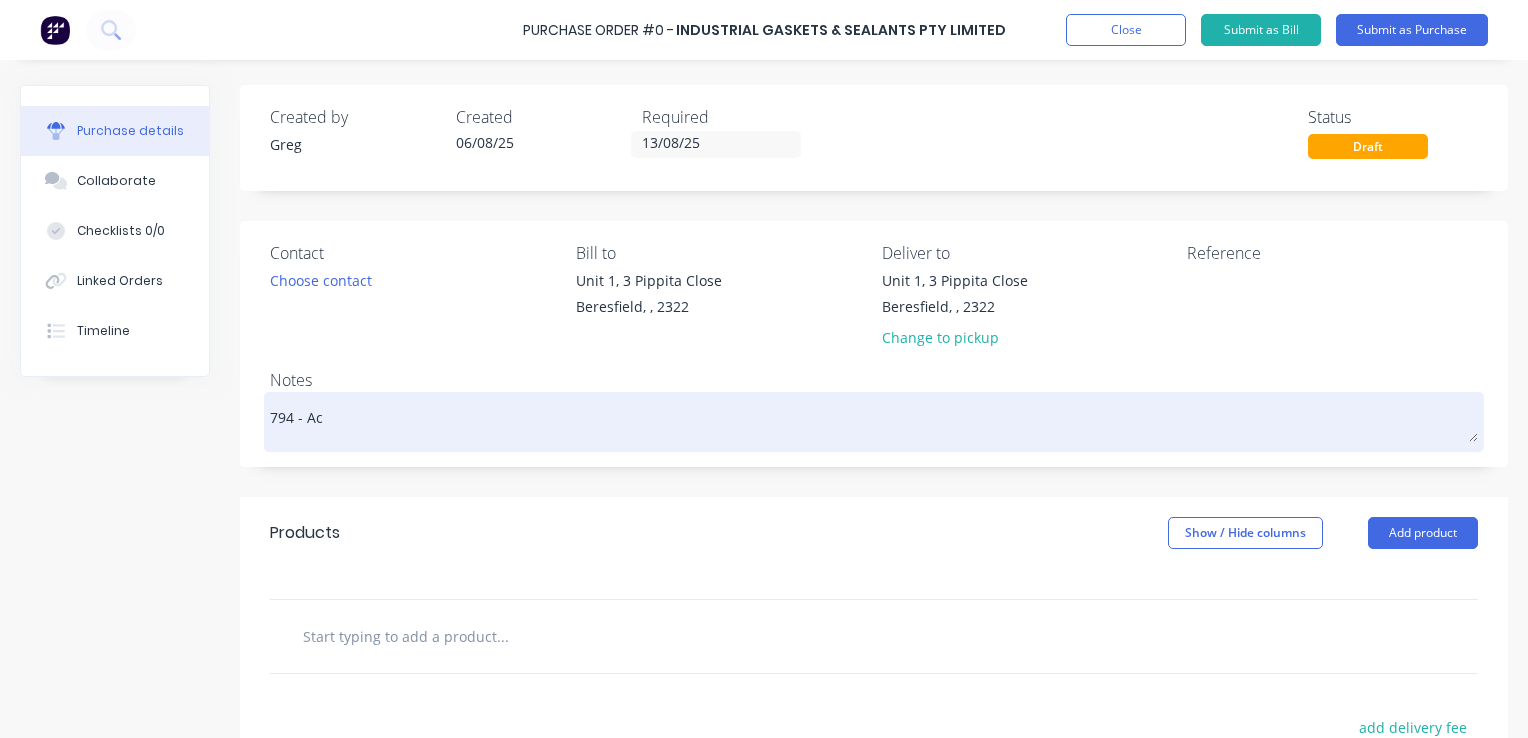 type on "x" 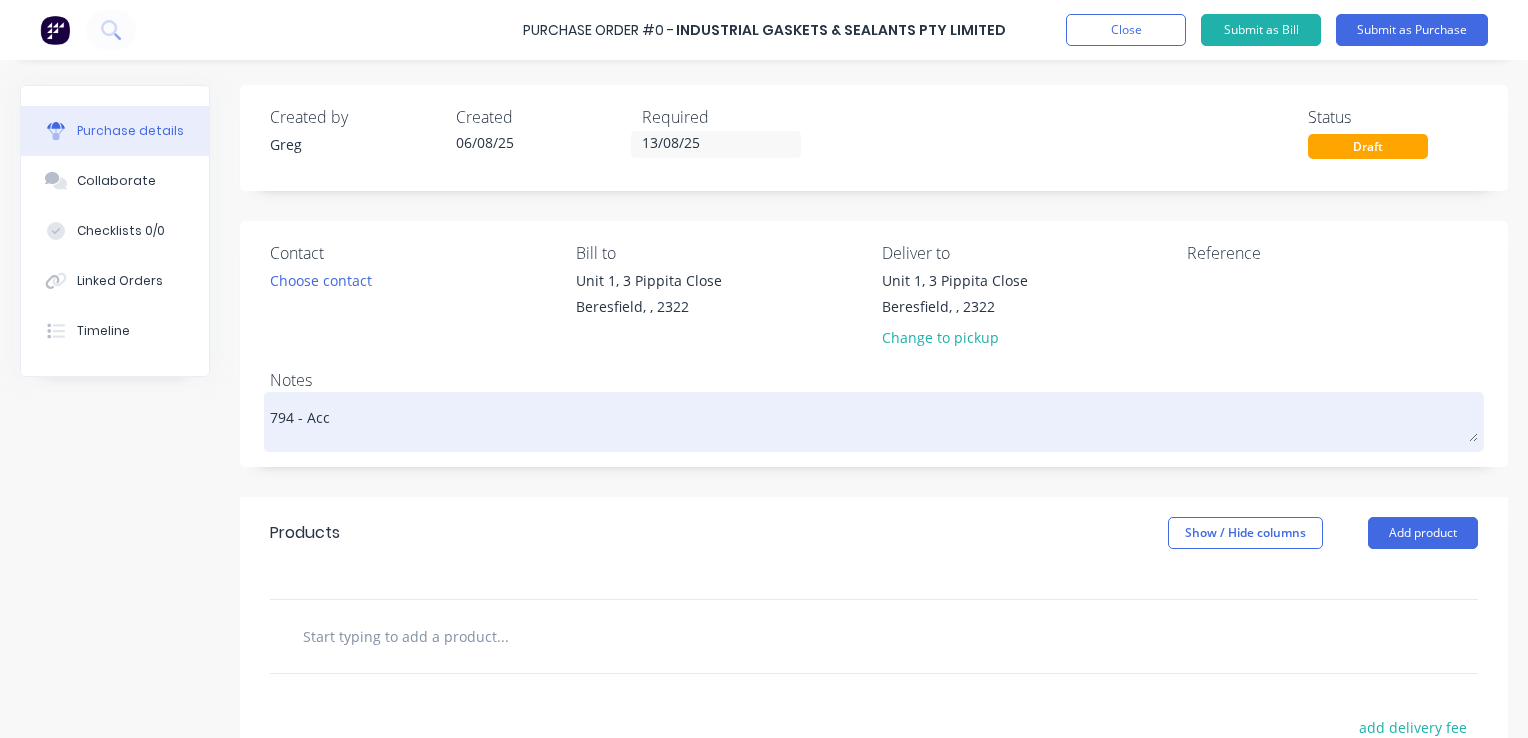 type on "x" 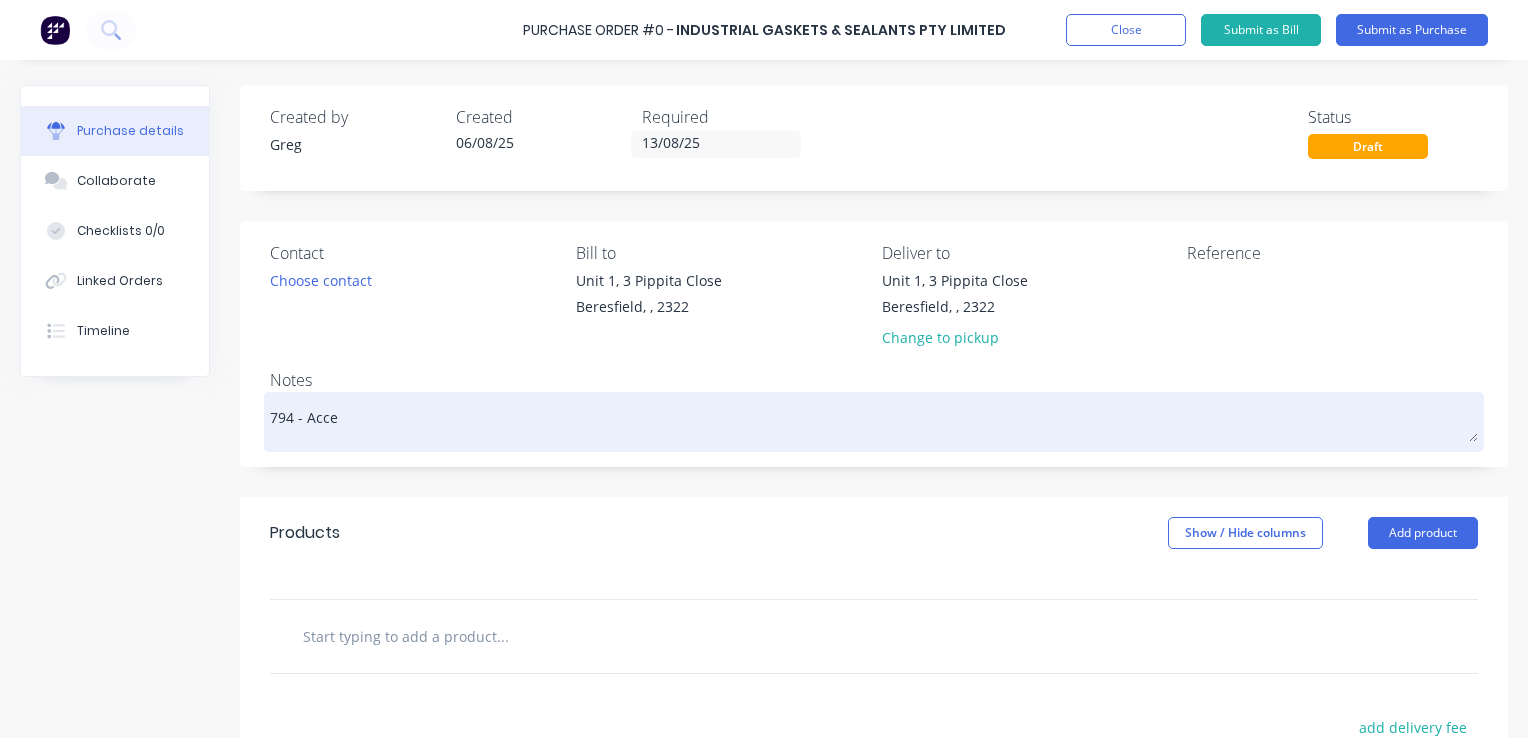type on "x" 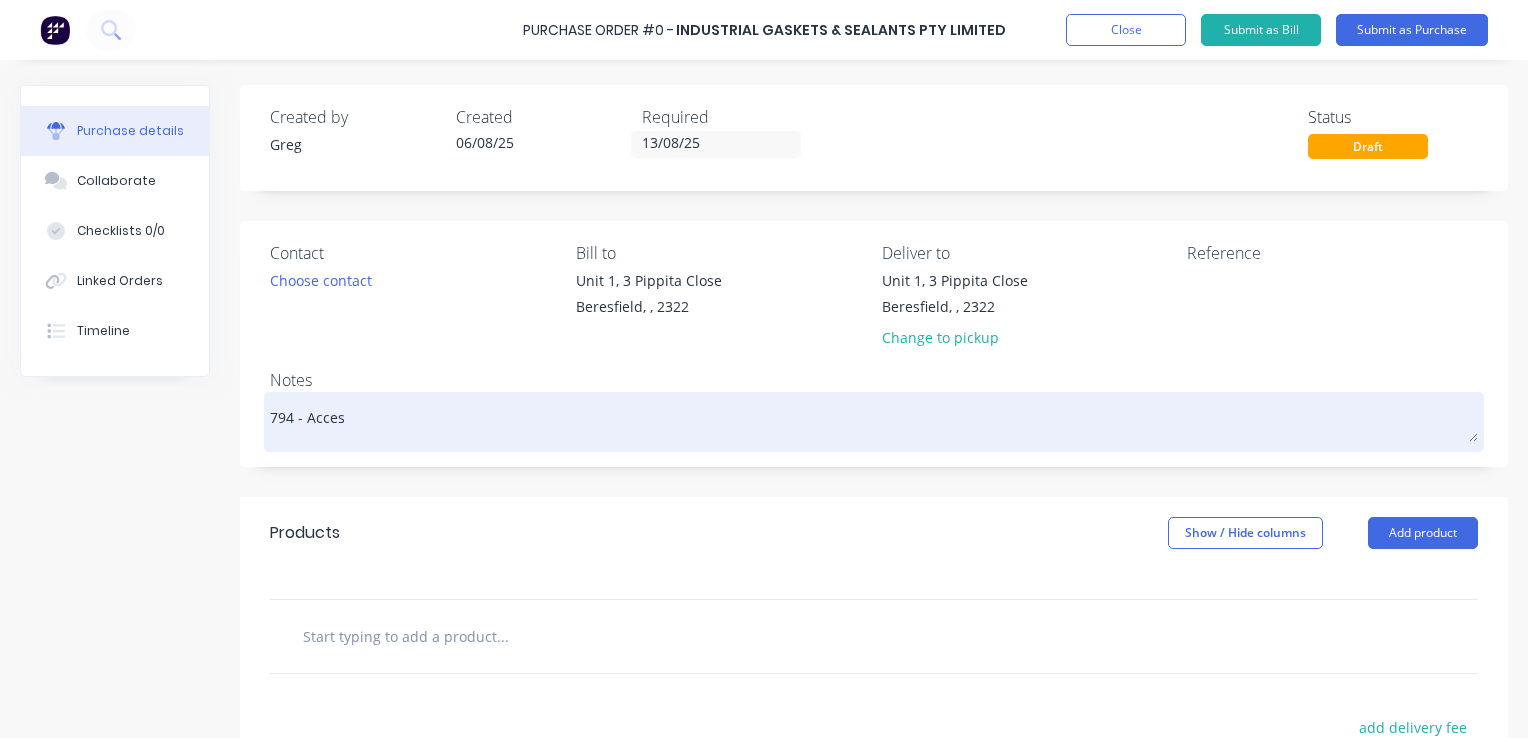 type on "x" 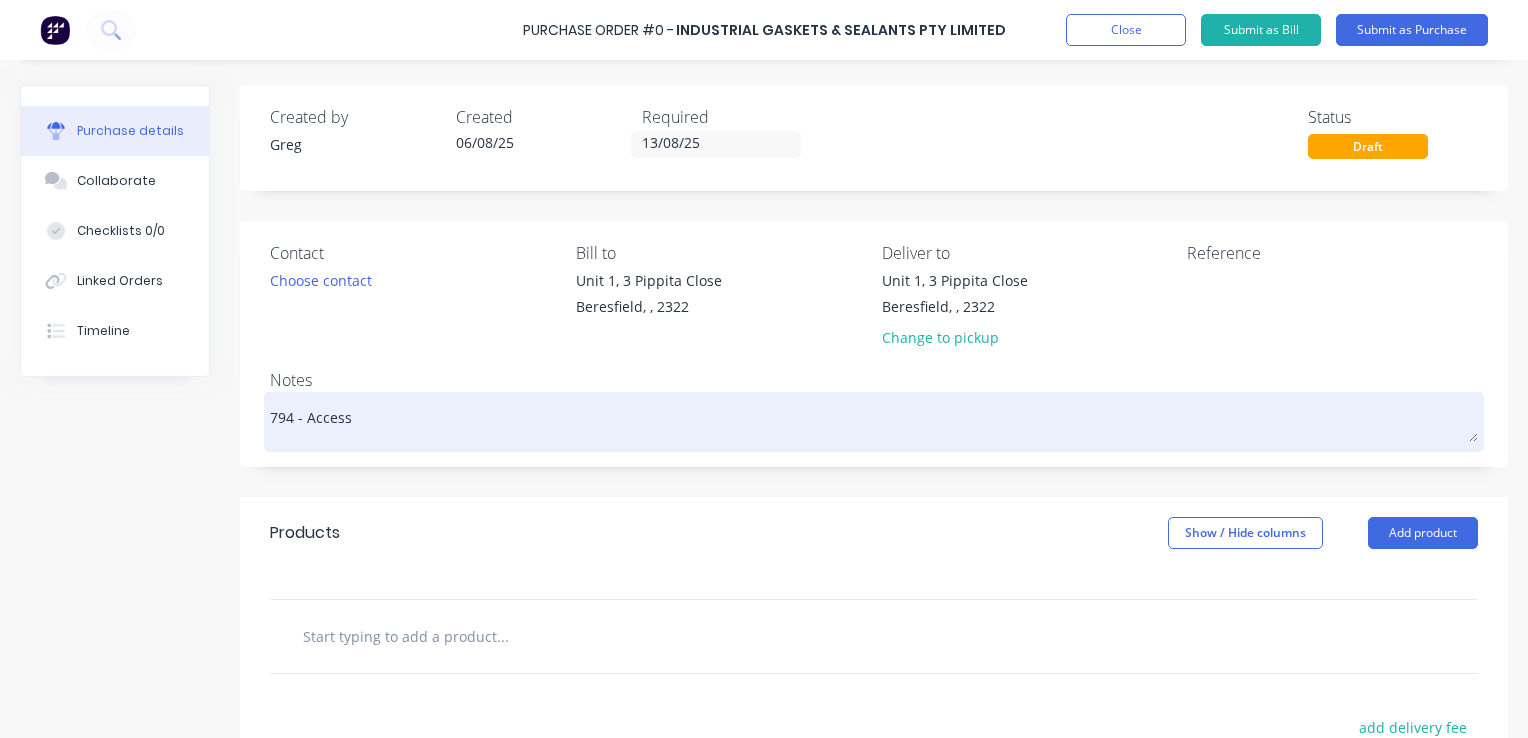 type on "x" 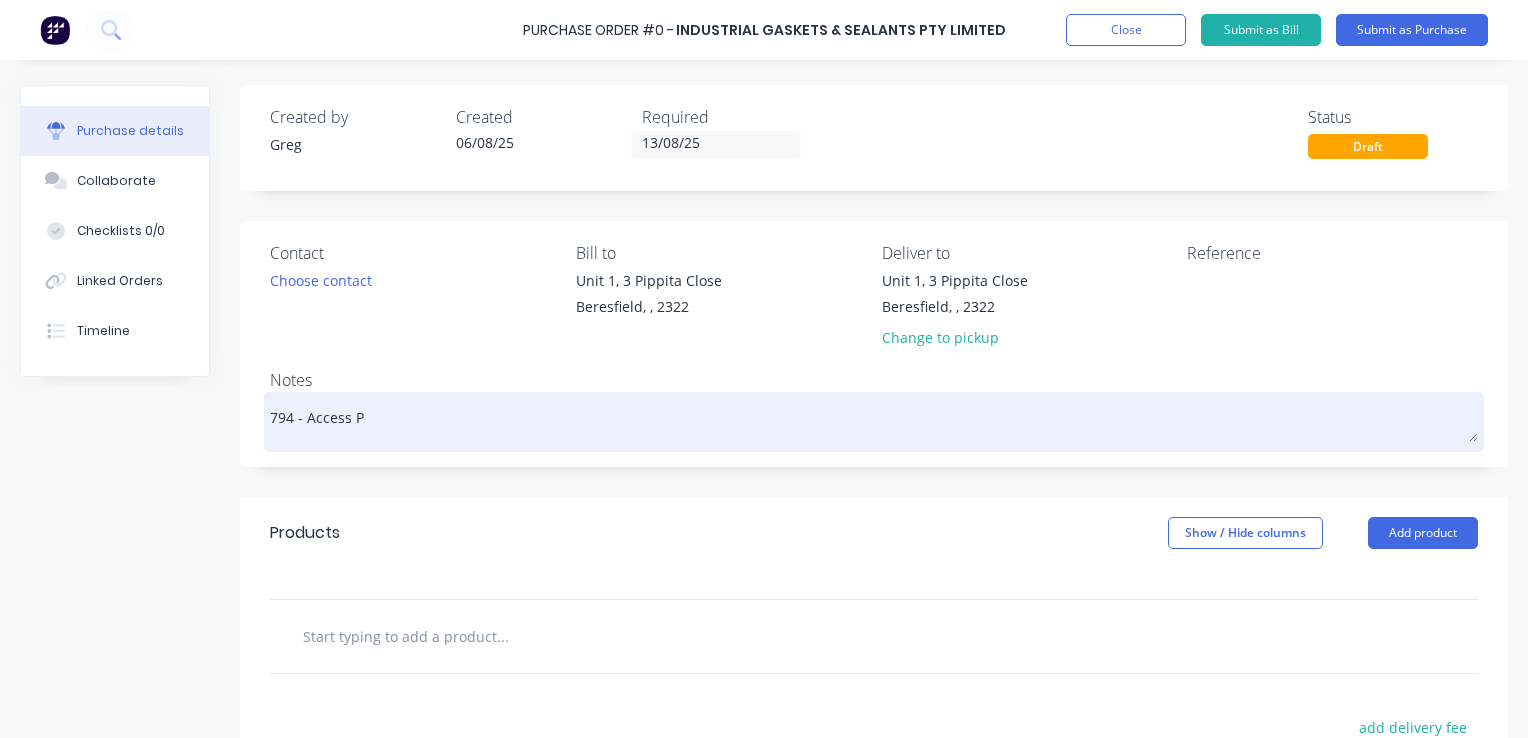 type on "x" 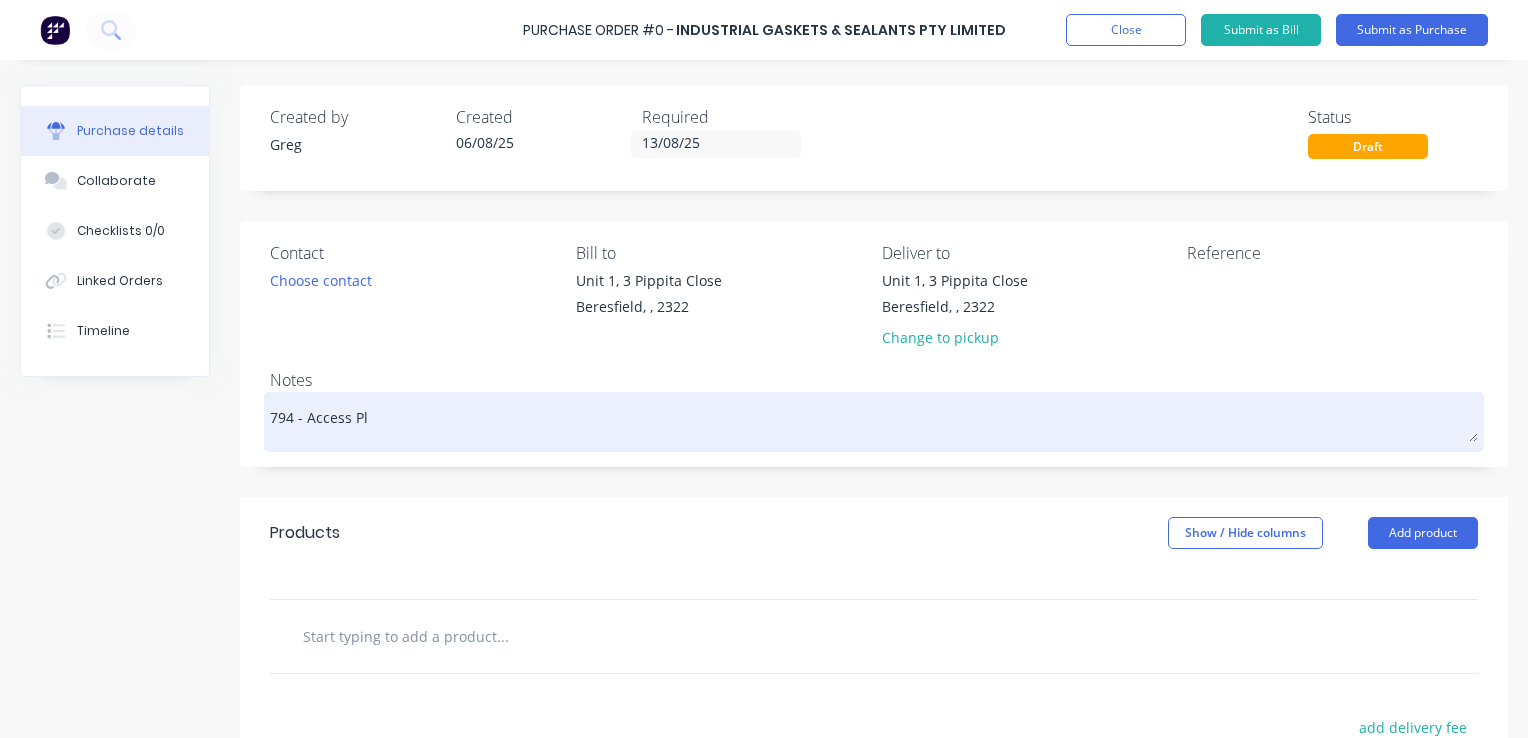 type on "x" 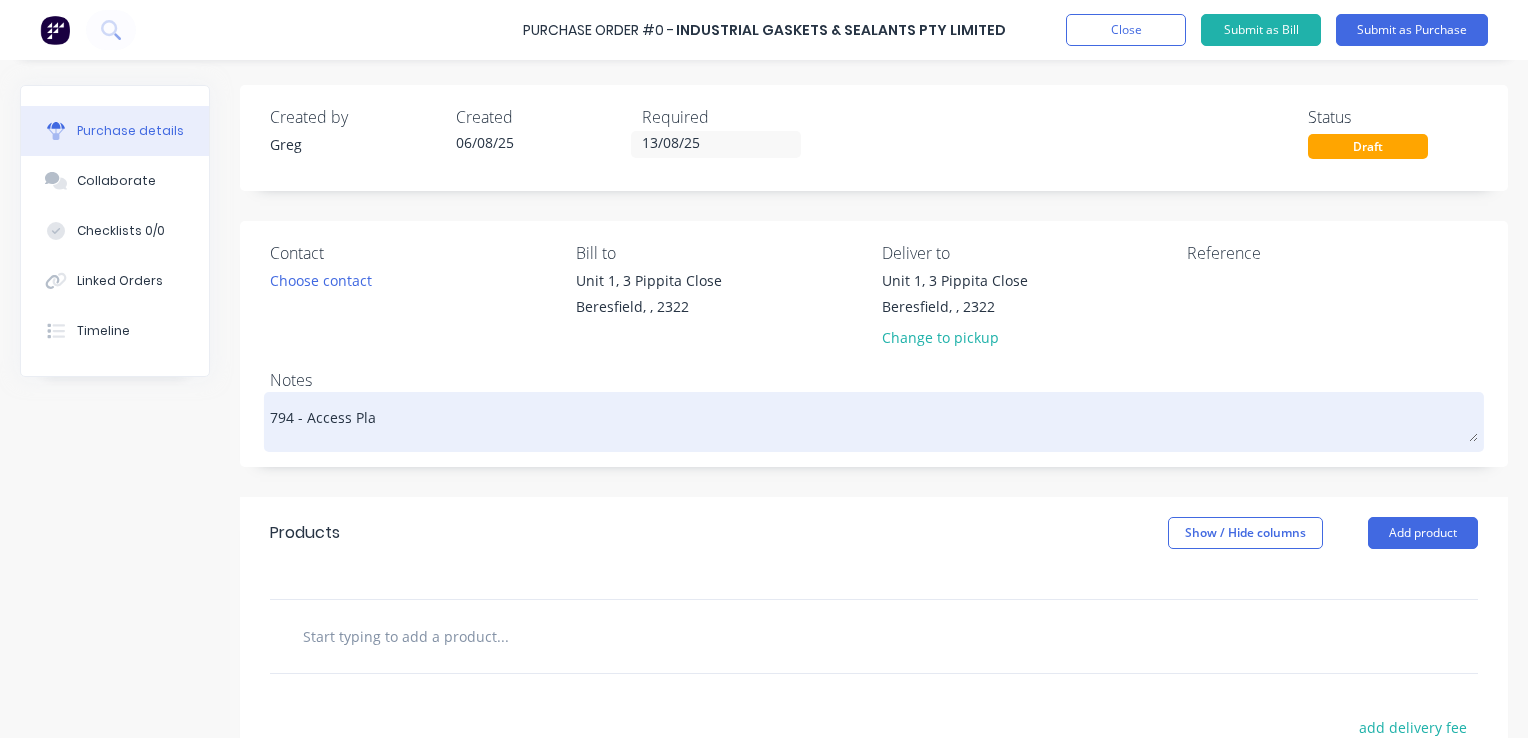 type on "x" 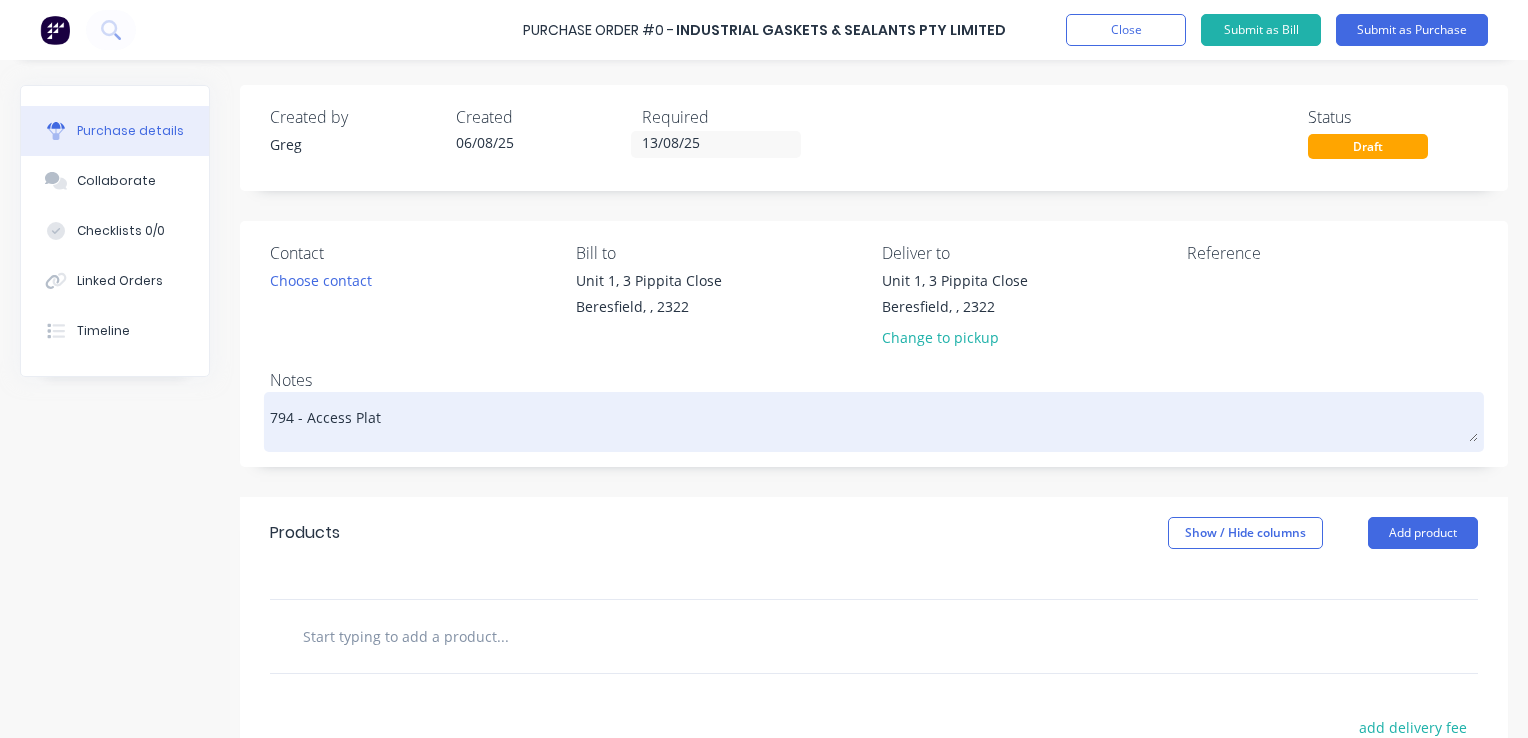 type on "x" 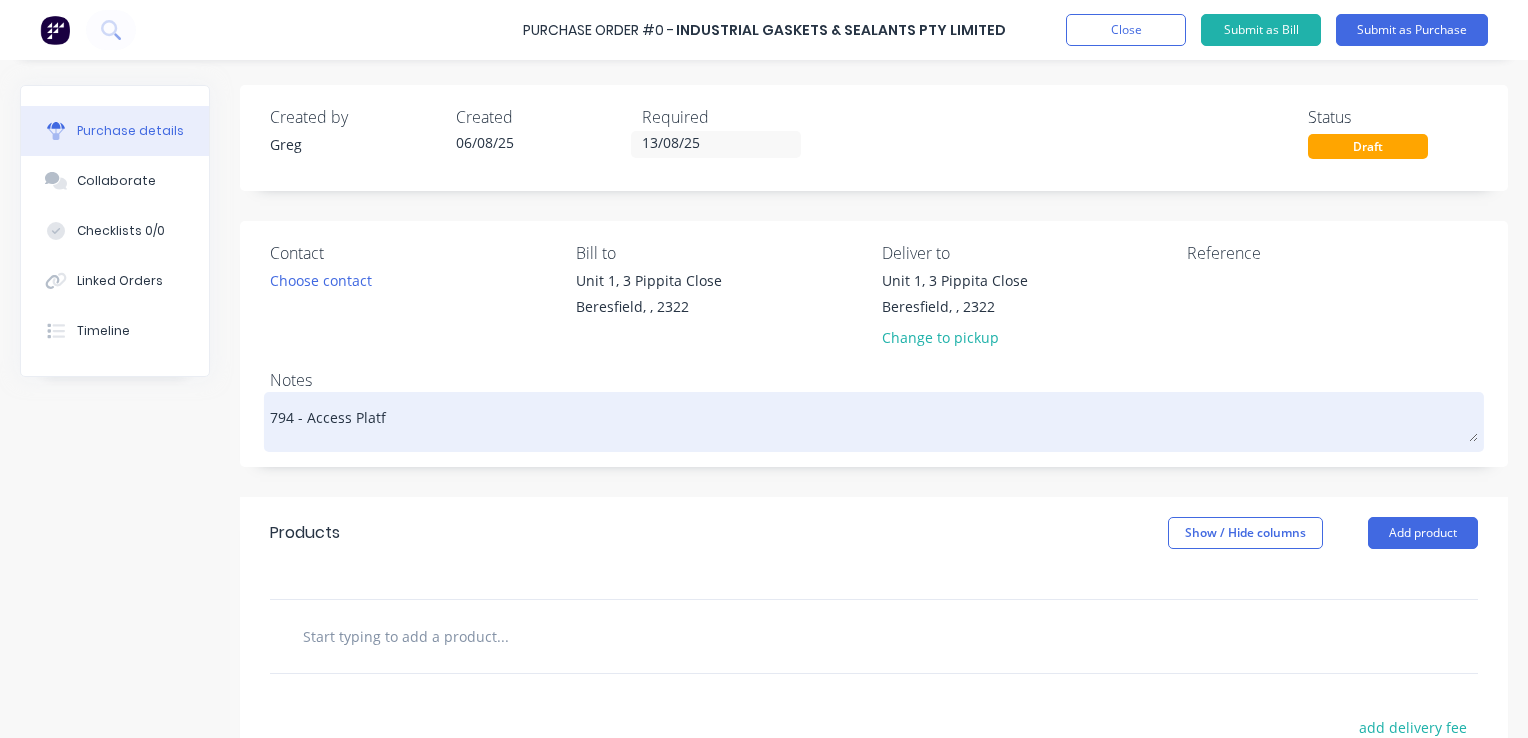 type on "x" 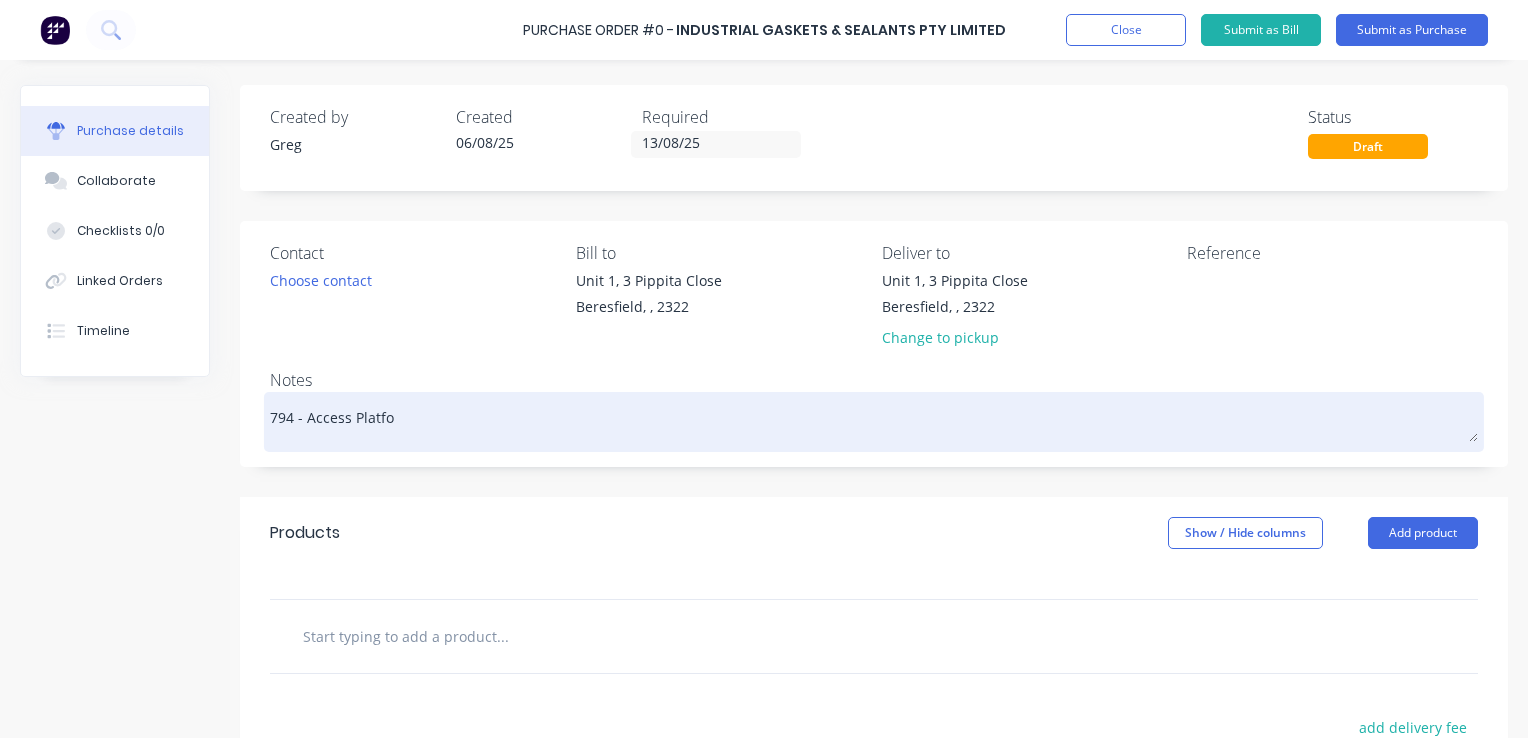 type on "x" 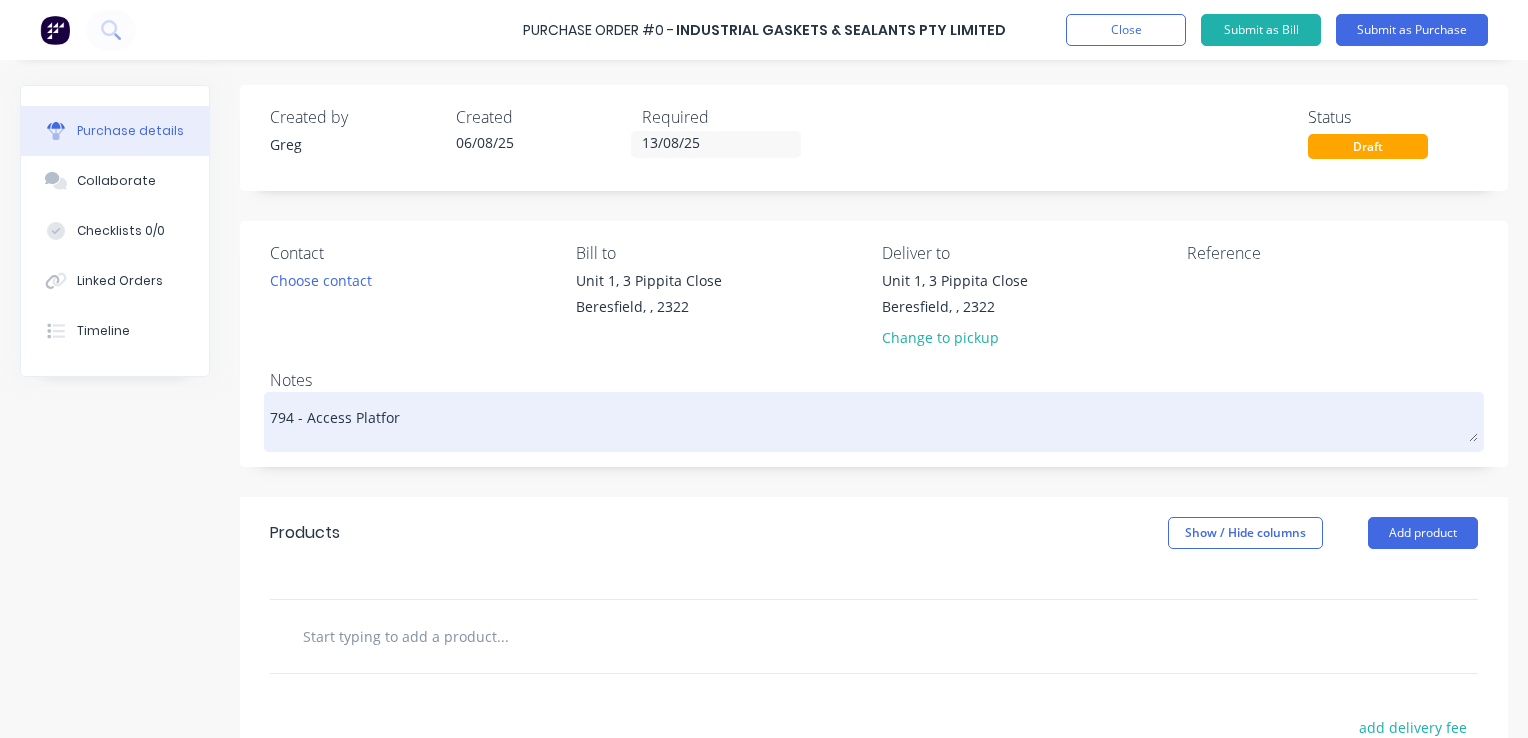 type on "x" 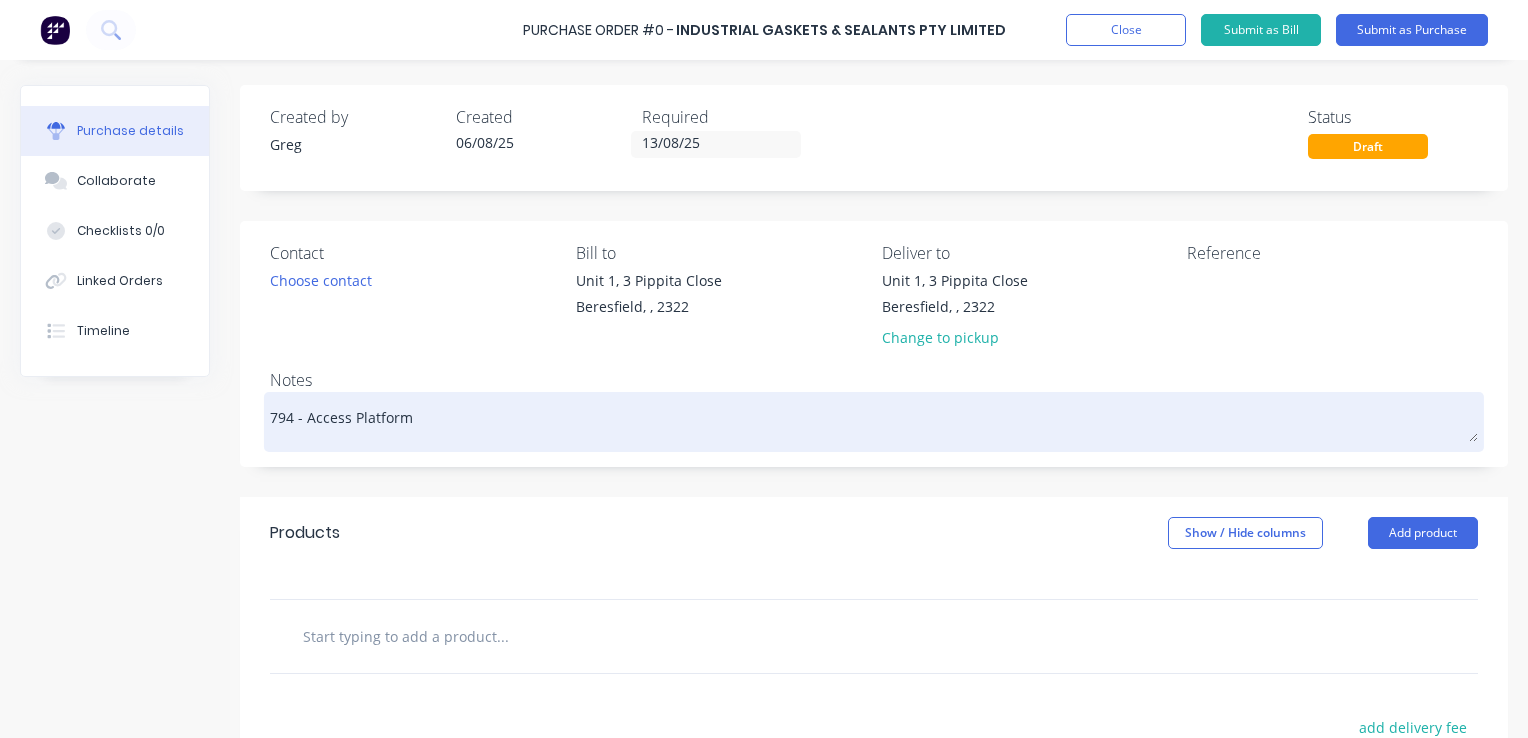 type on "x" 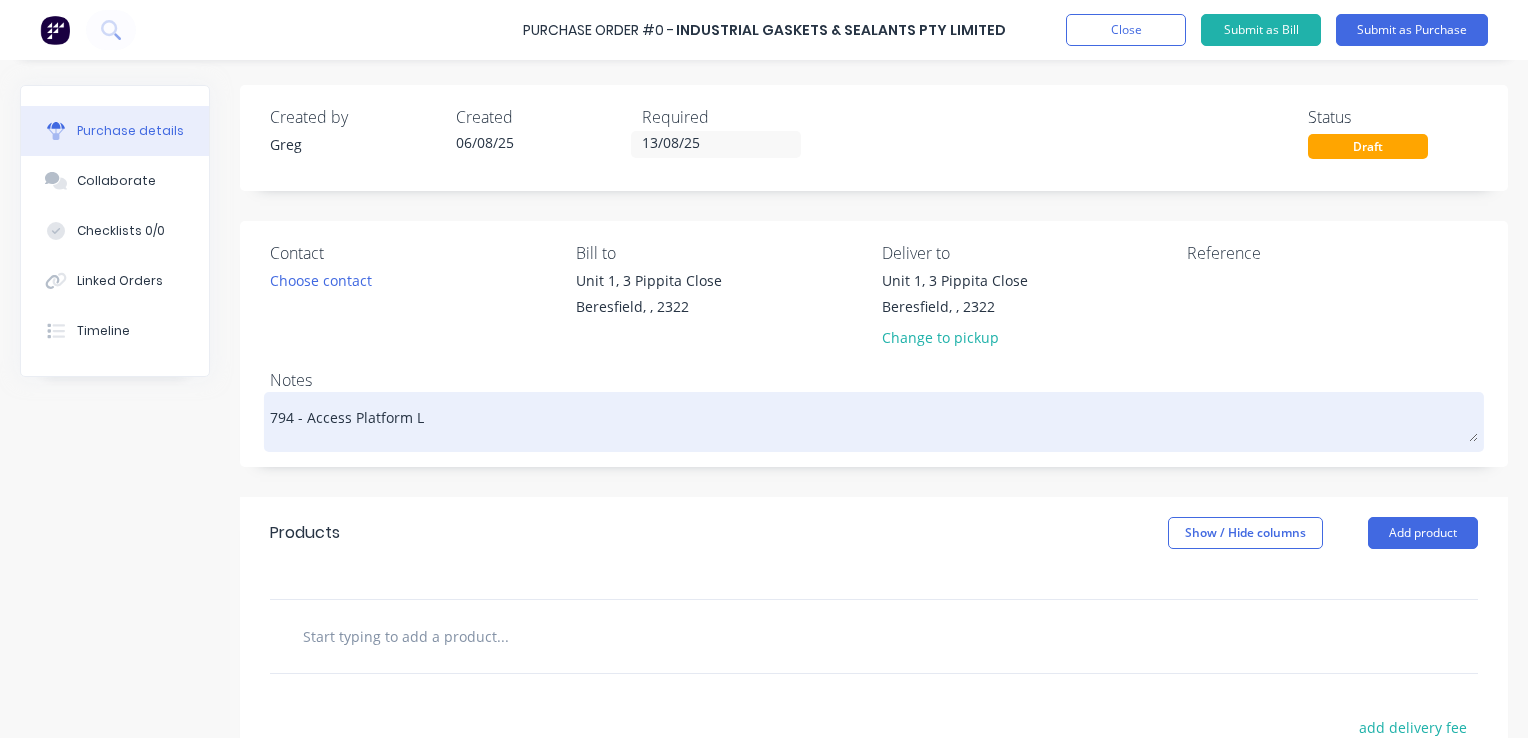 type on "x" 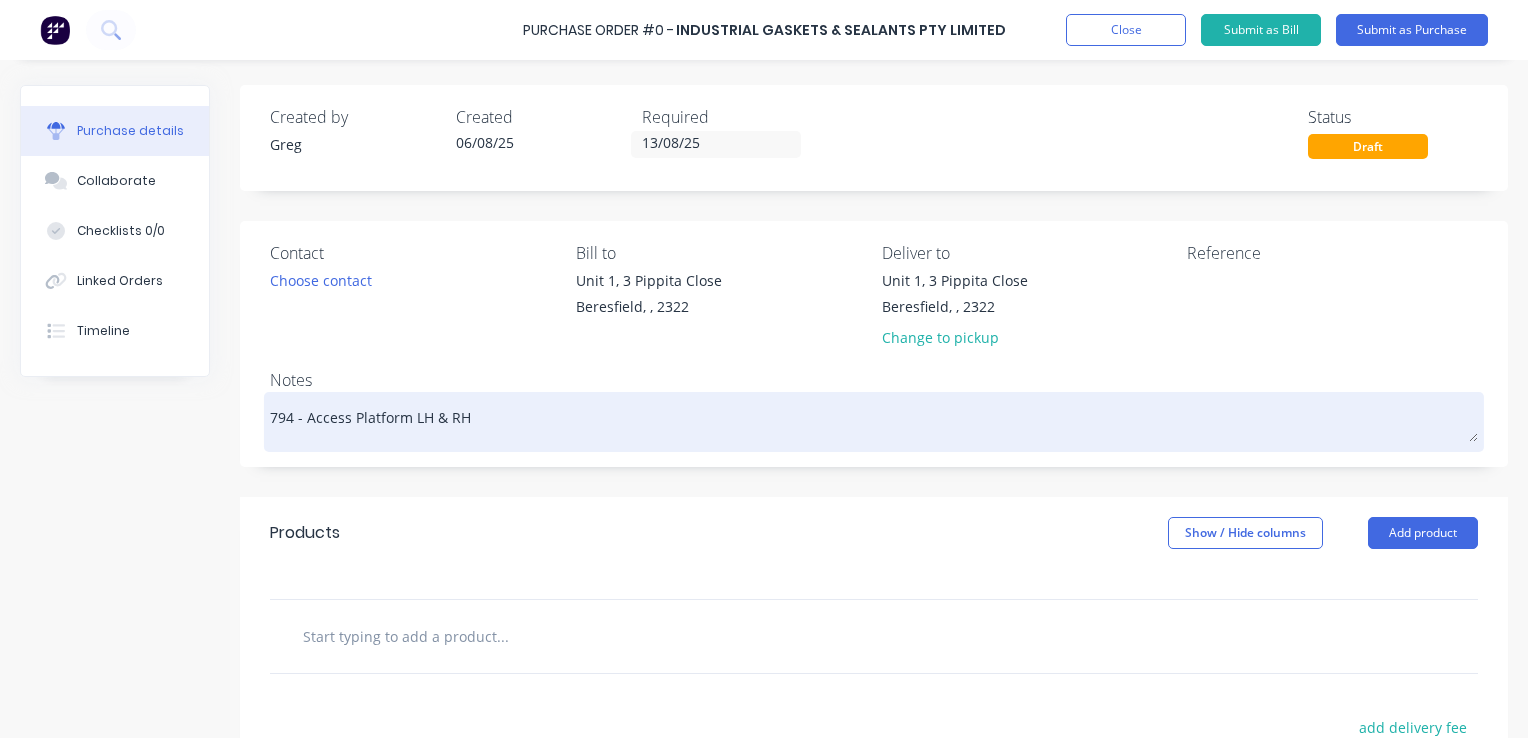 type on "x" 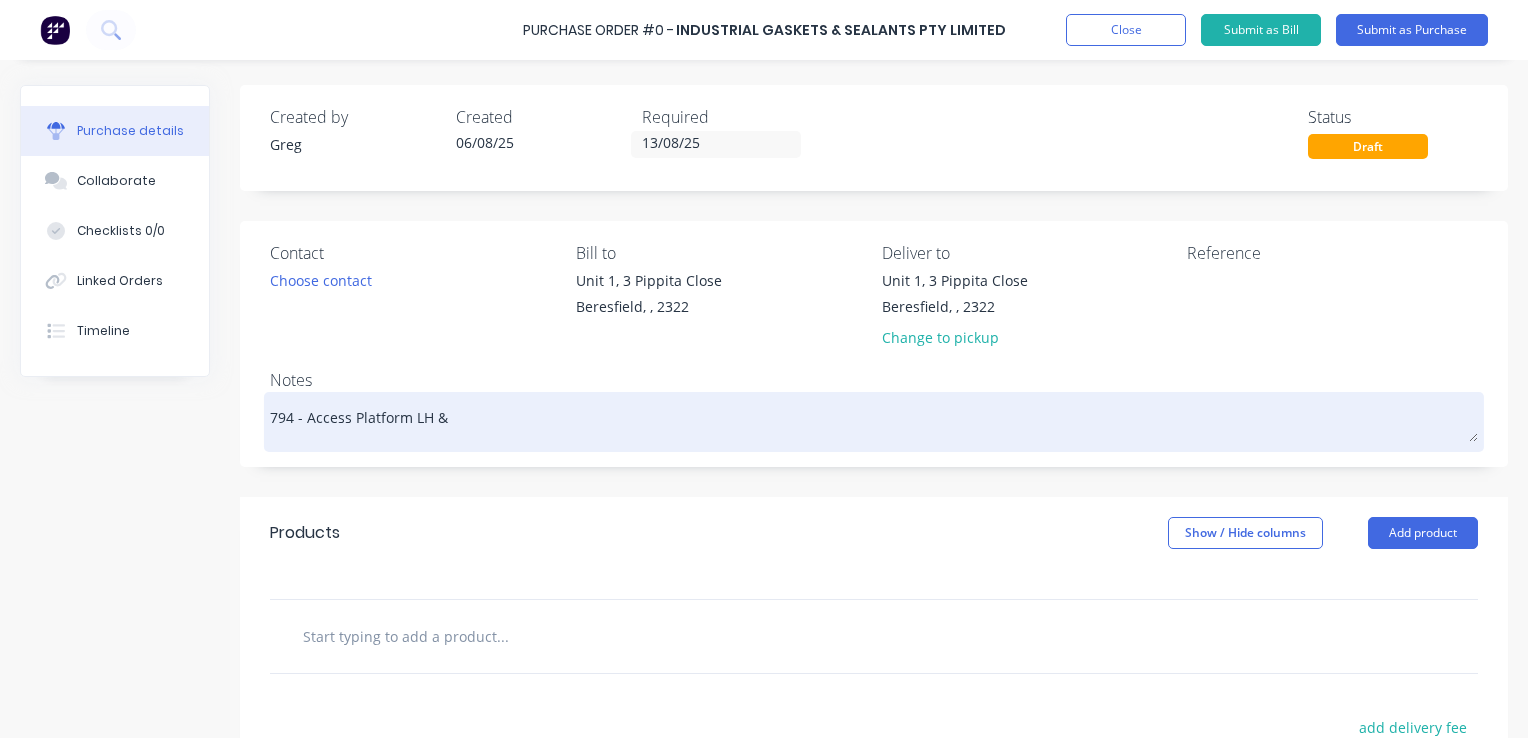 type on "x" 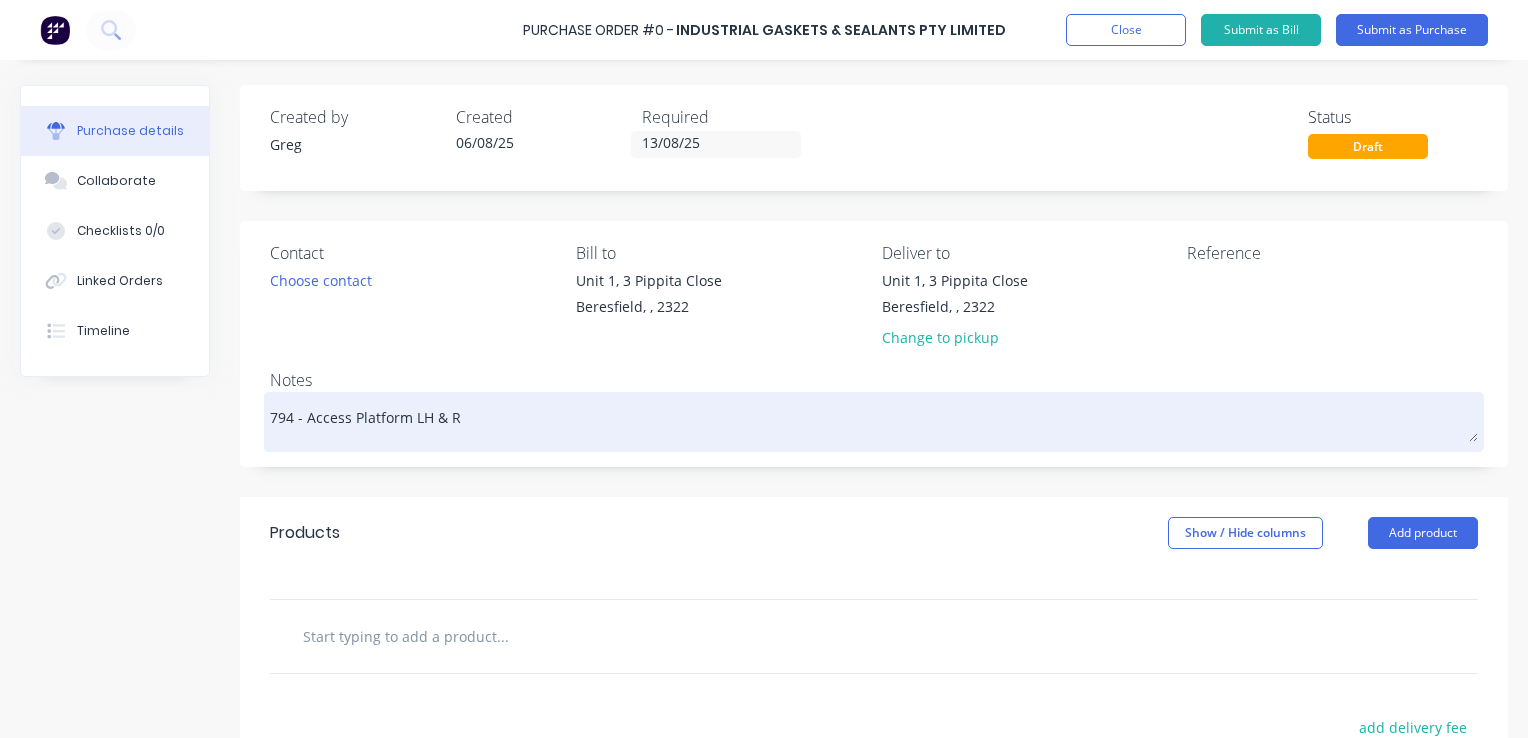 type on "x" 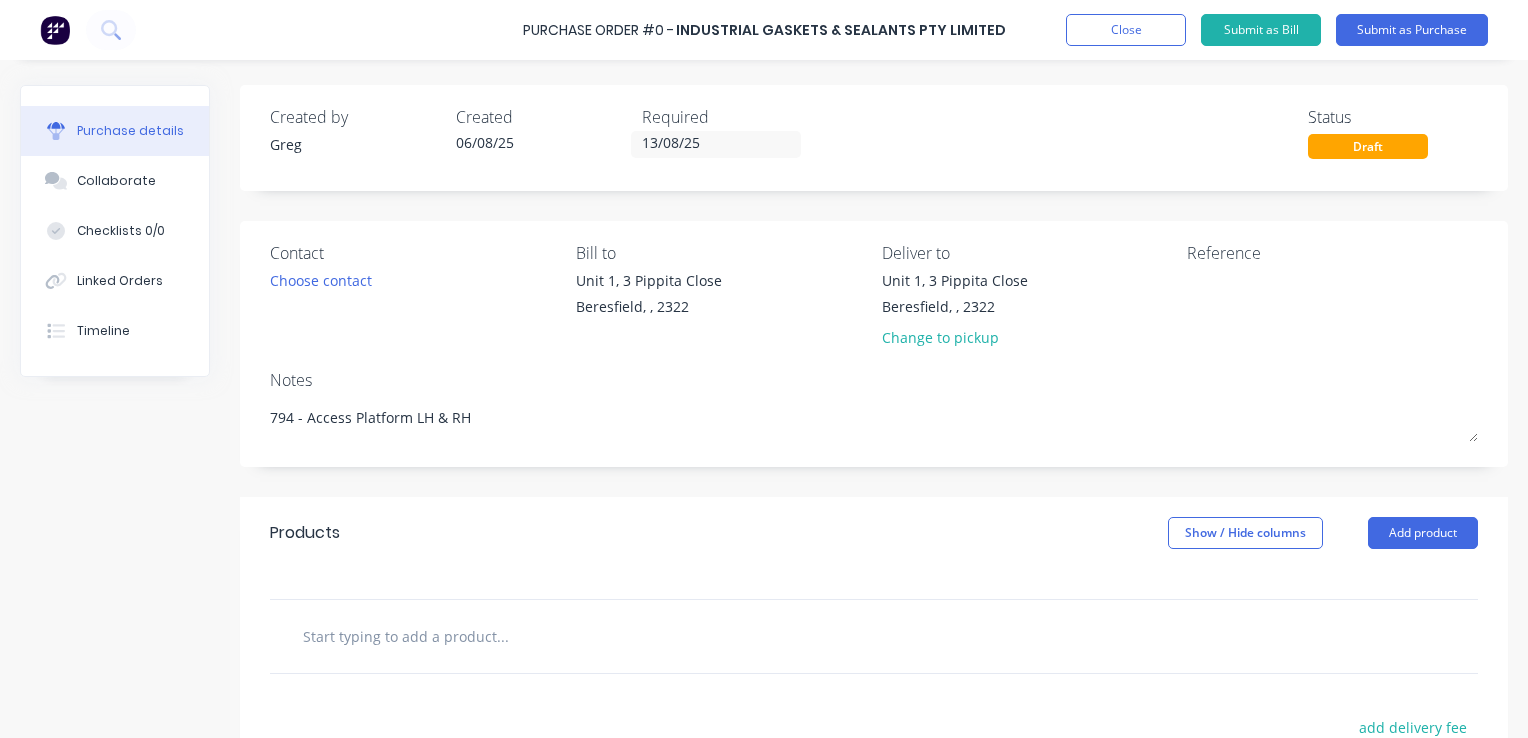 type on "794 - Access Platform LH & RH" 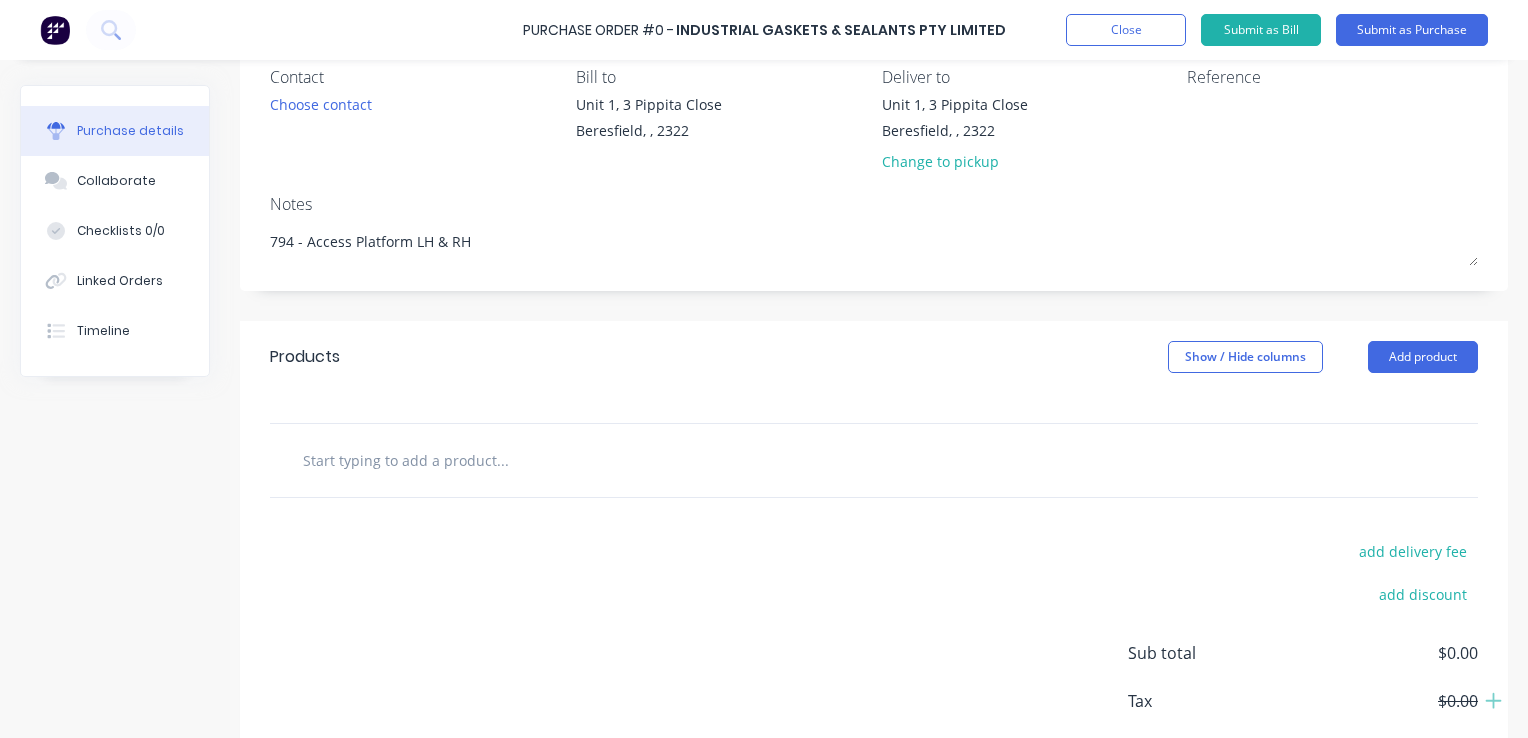 scroll, scrollTop: 200, scrollLeft: 0, axis: vertical 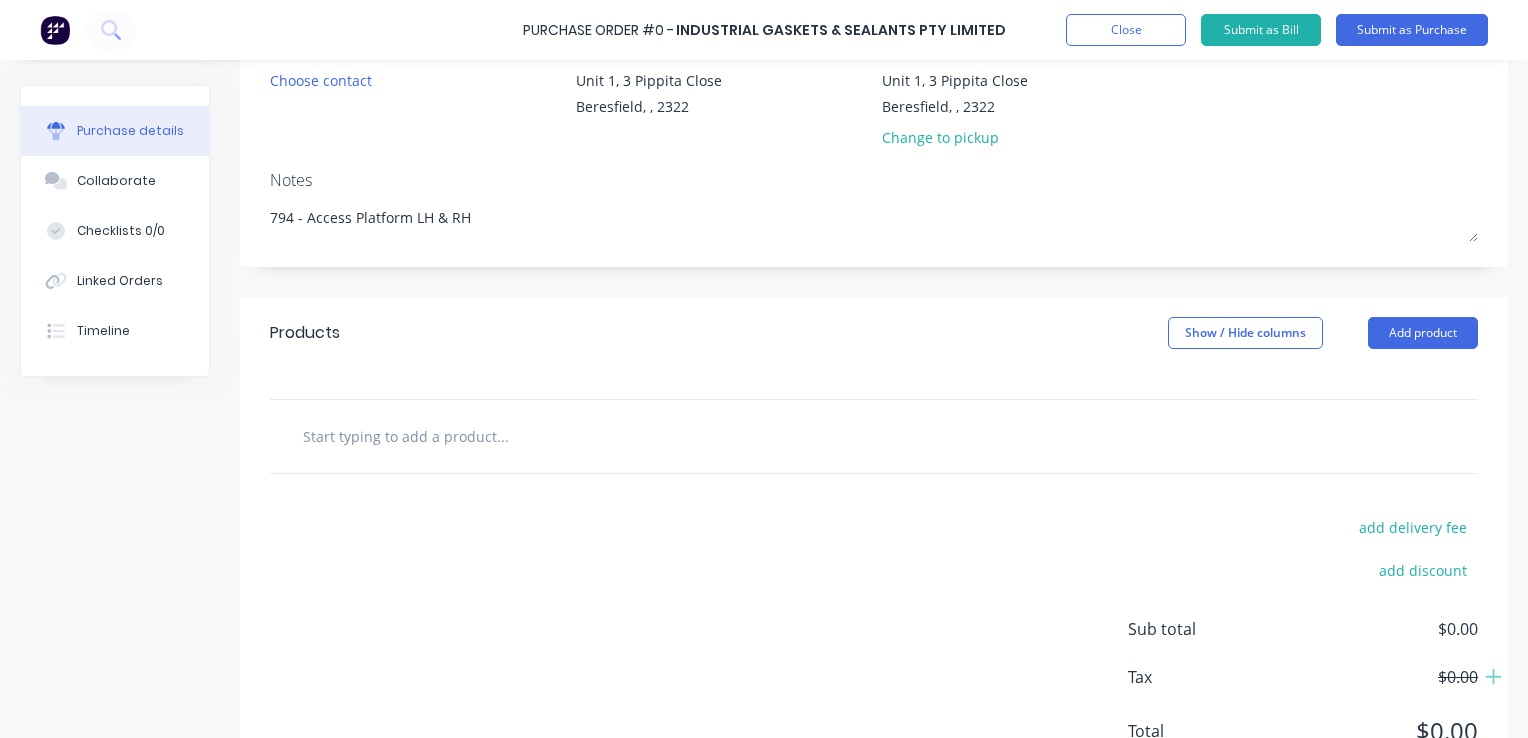 click at bounding box center (502, 436) 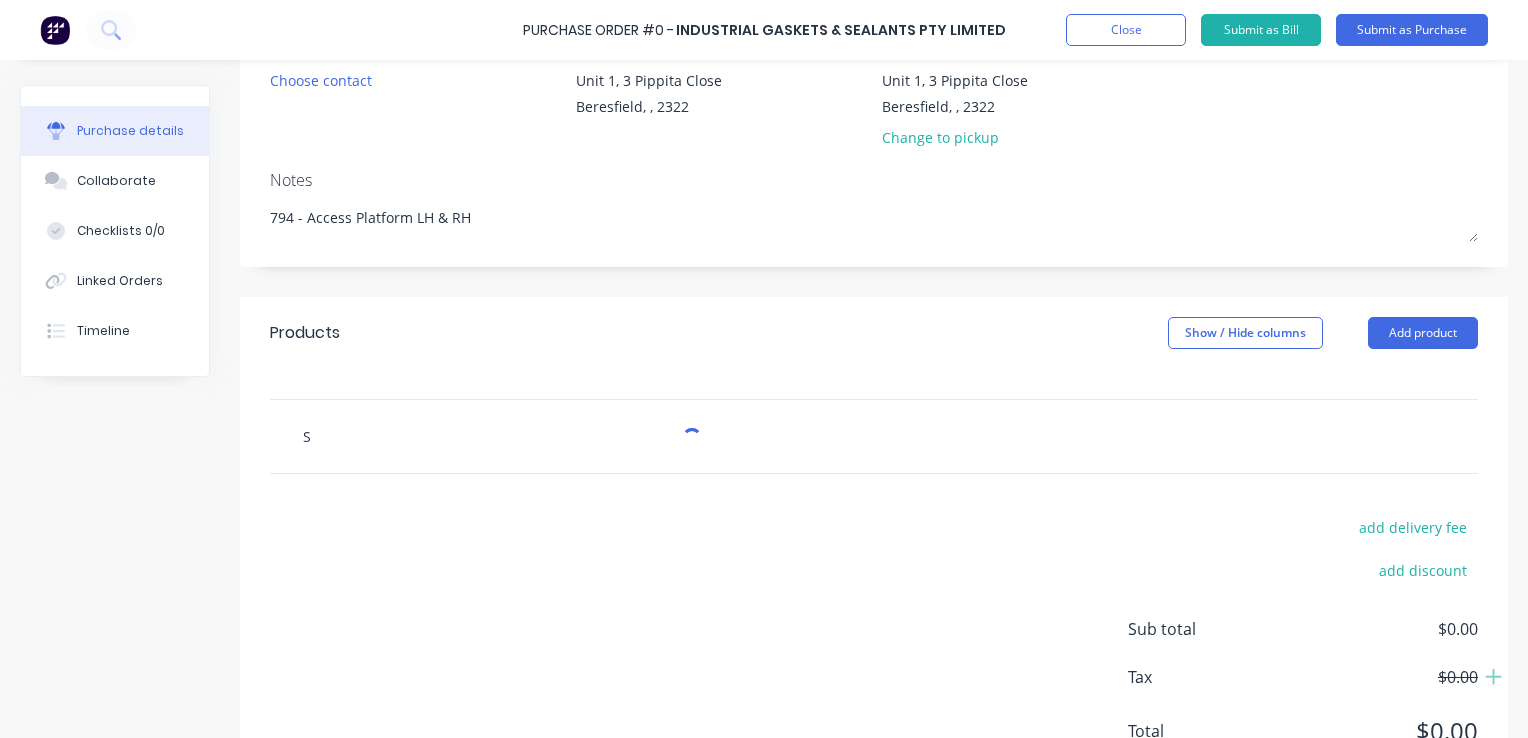 type on "x" 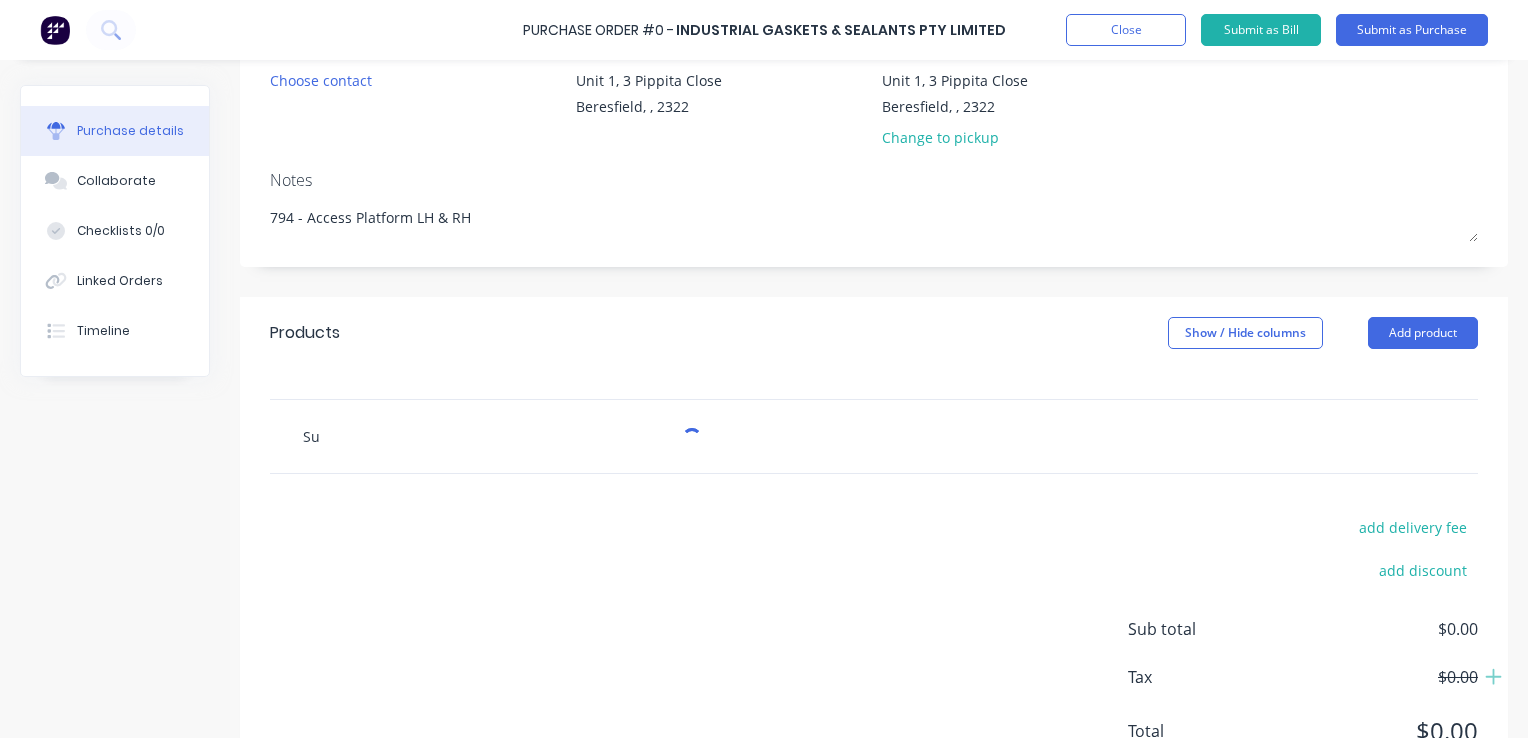 type on "x" 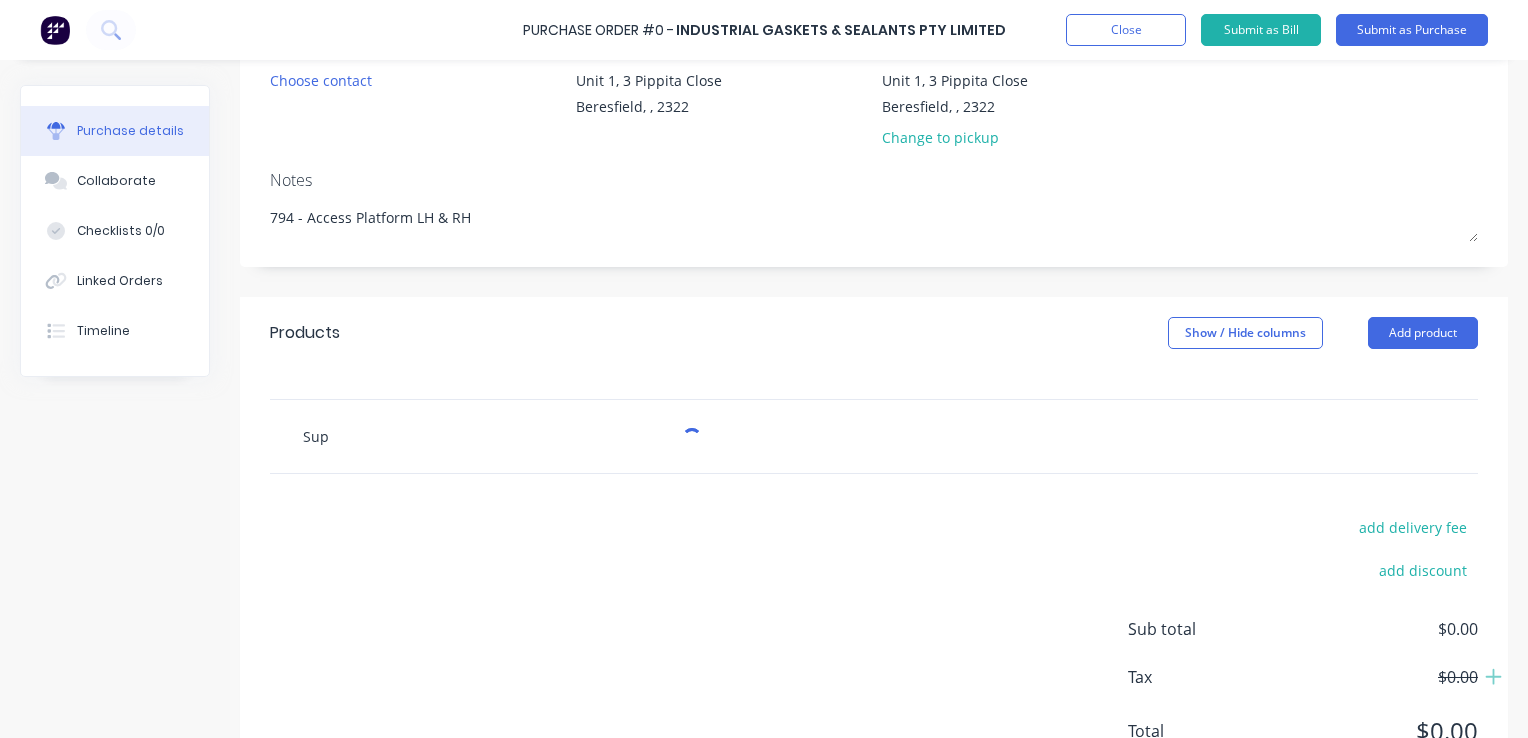 type on "x" 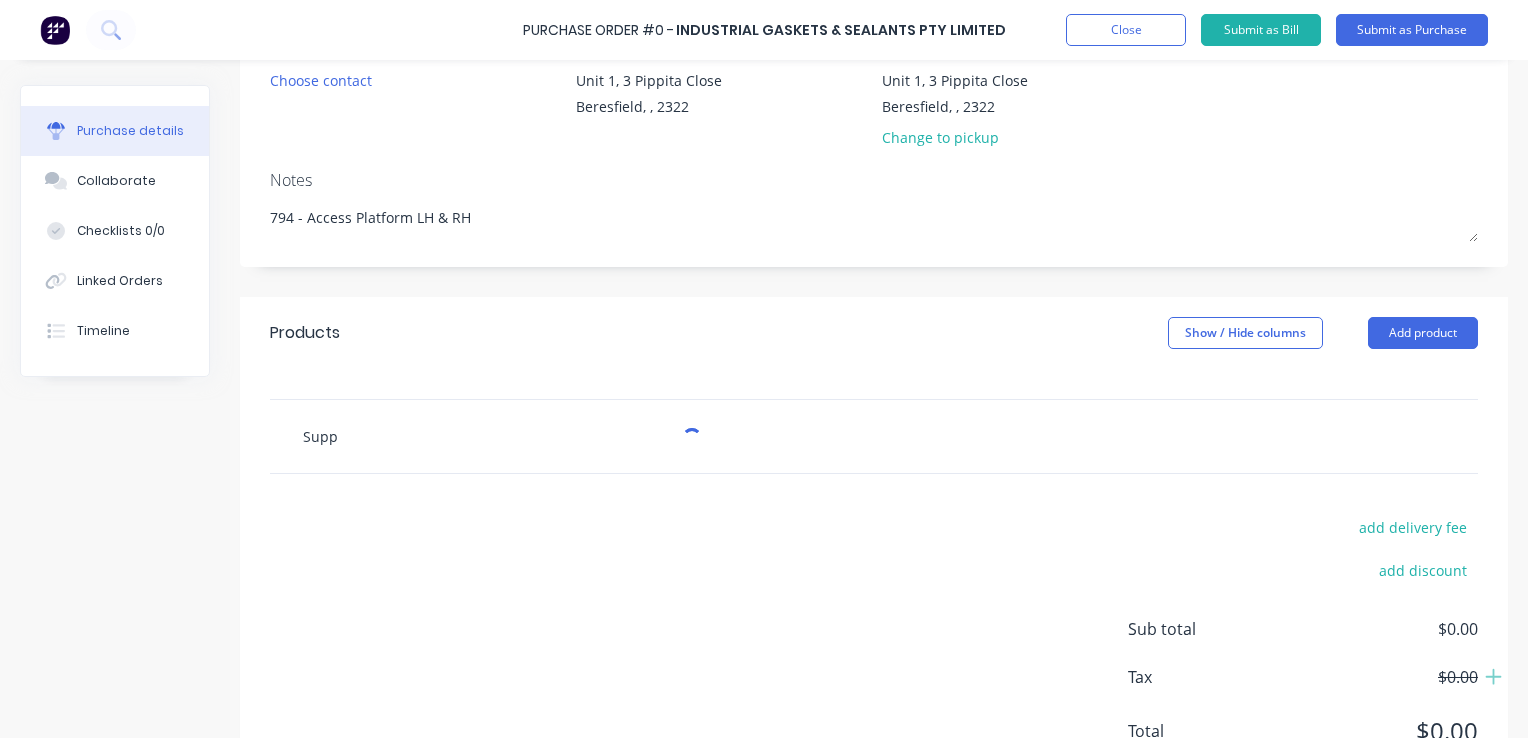type on "x" 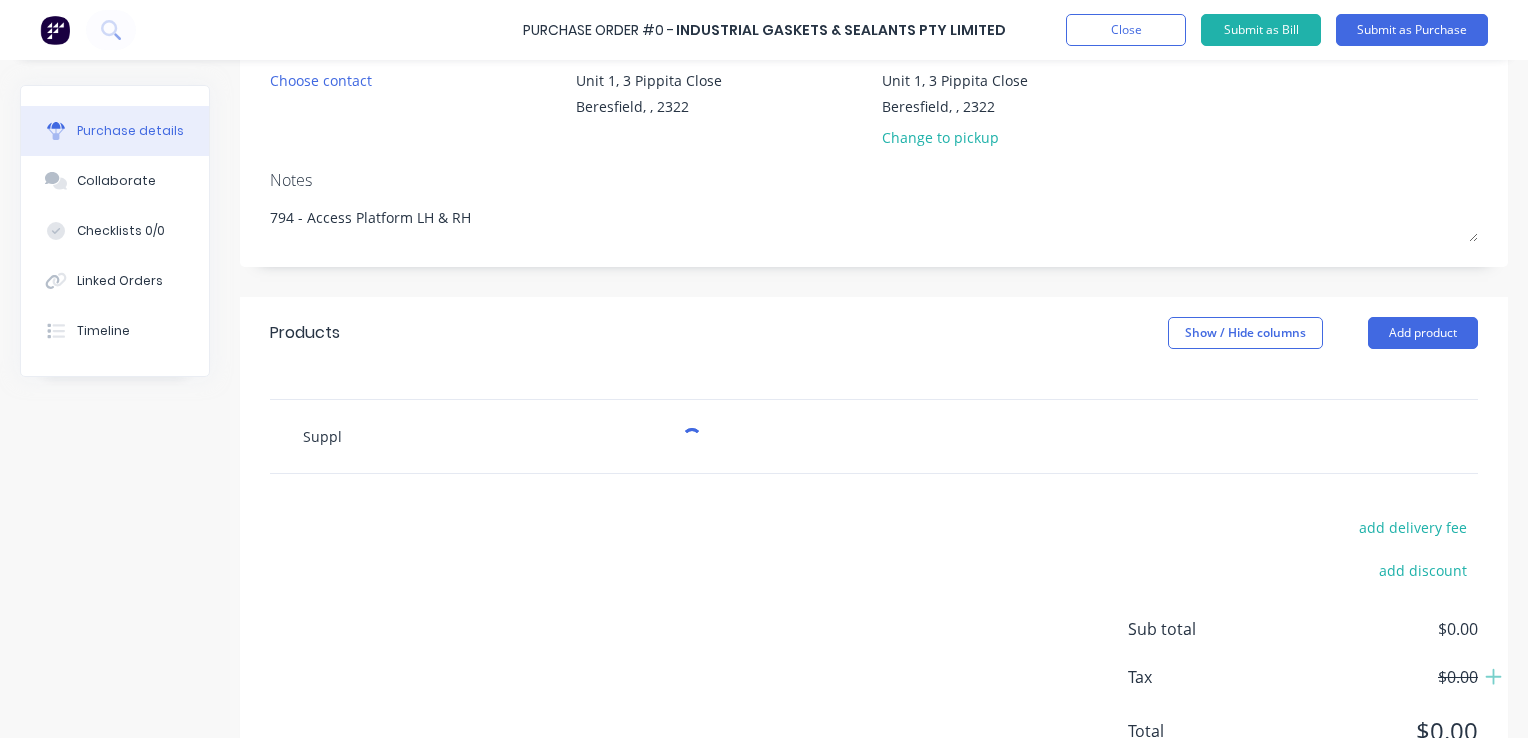type on "x" 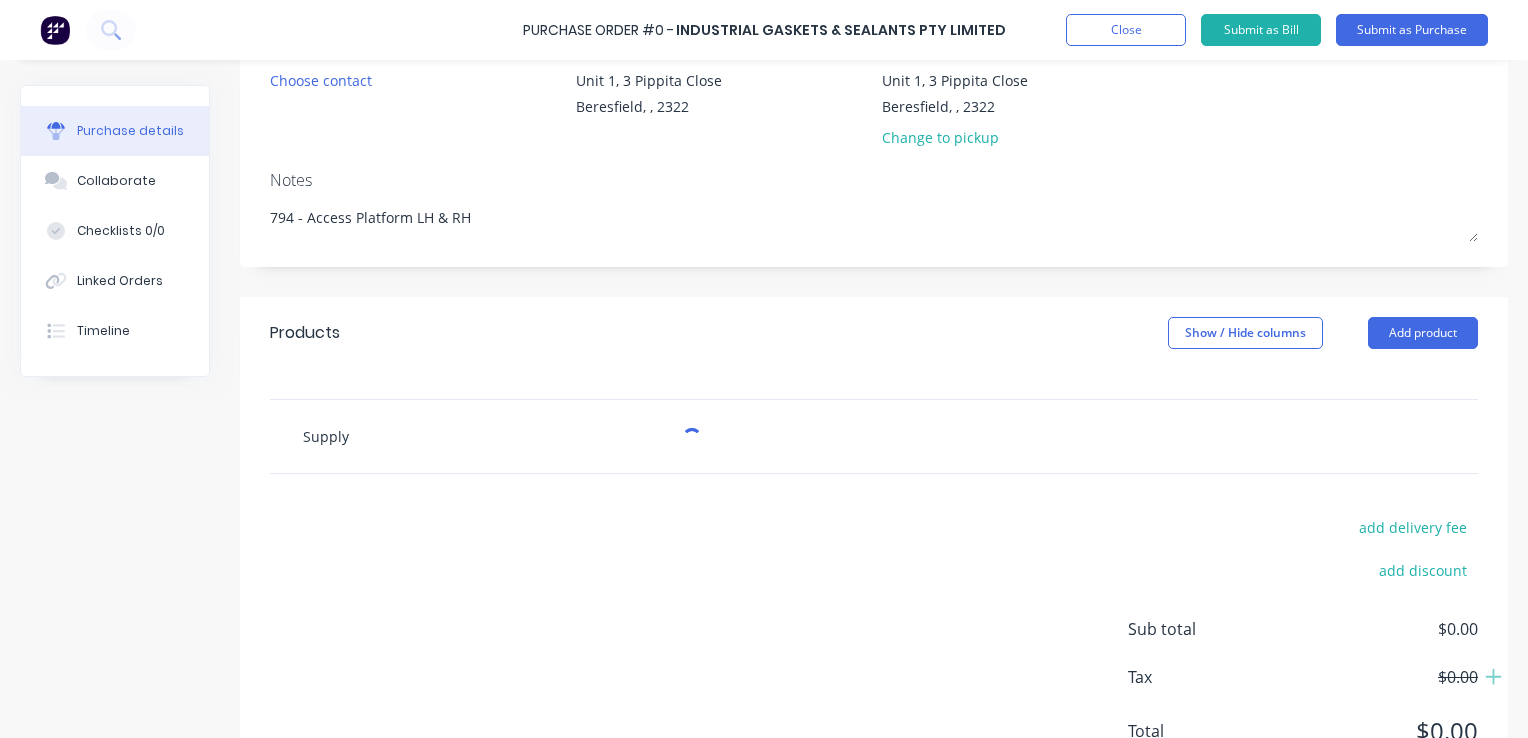 type on "x" 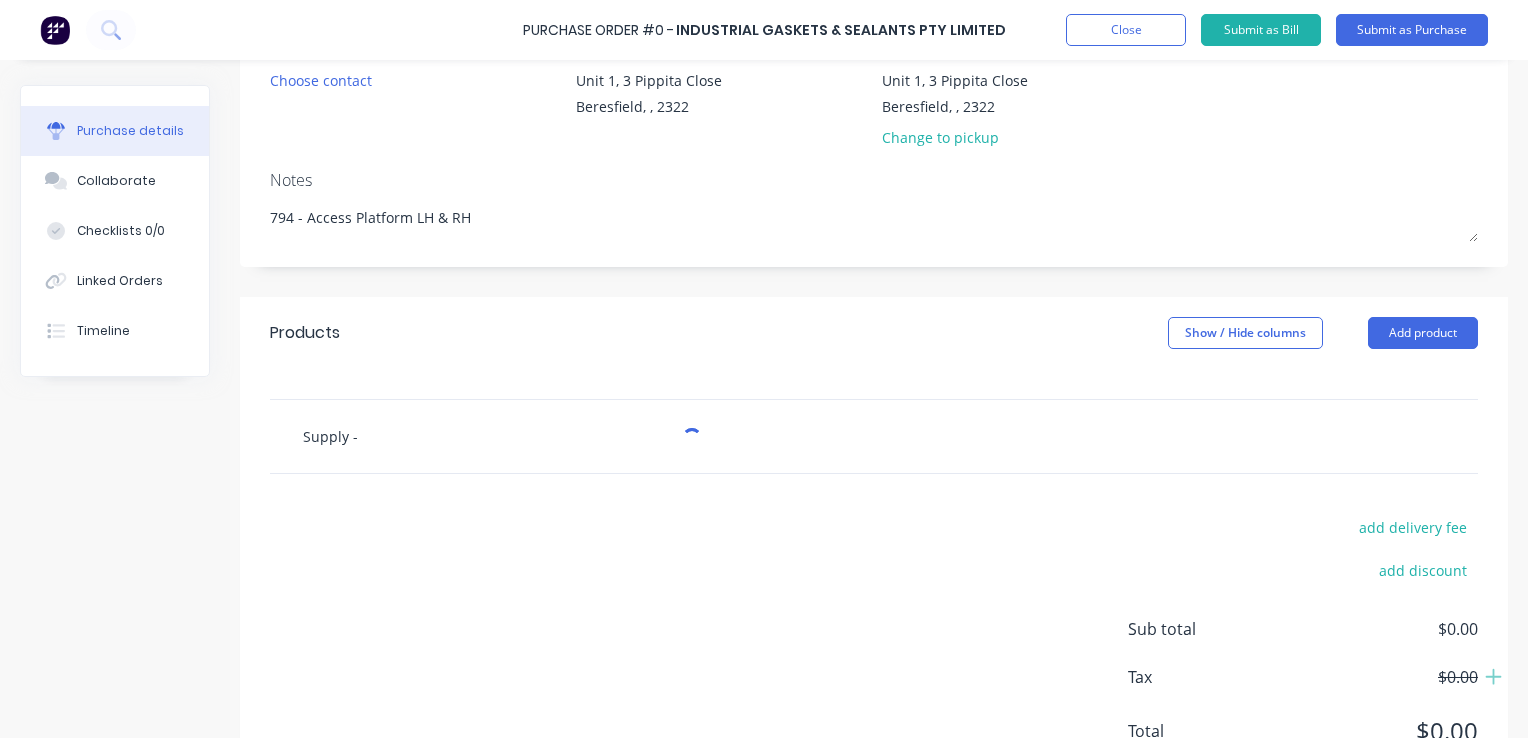 type on "x" 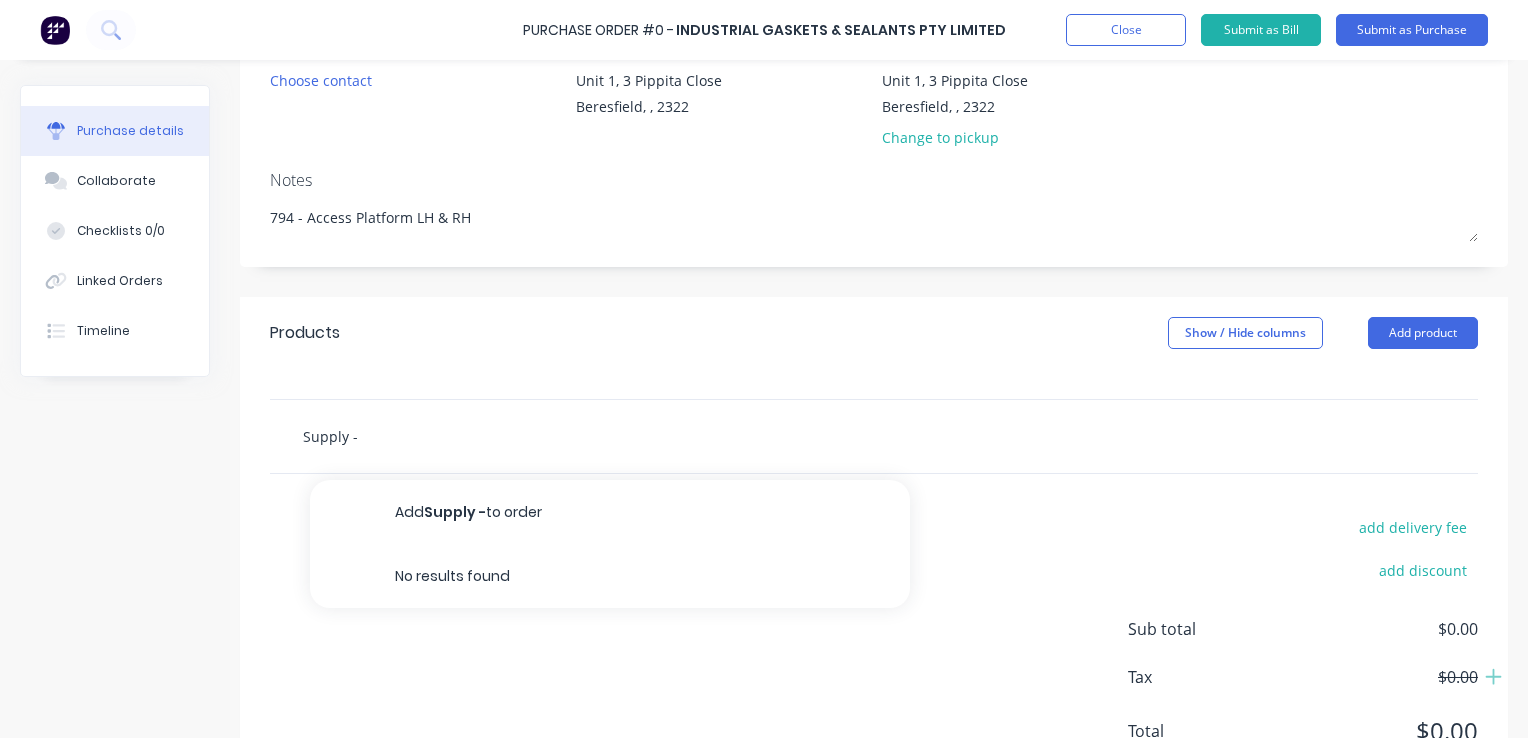 type on "x" 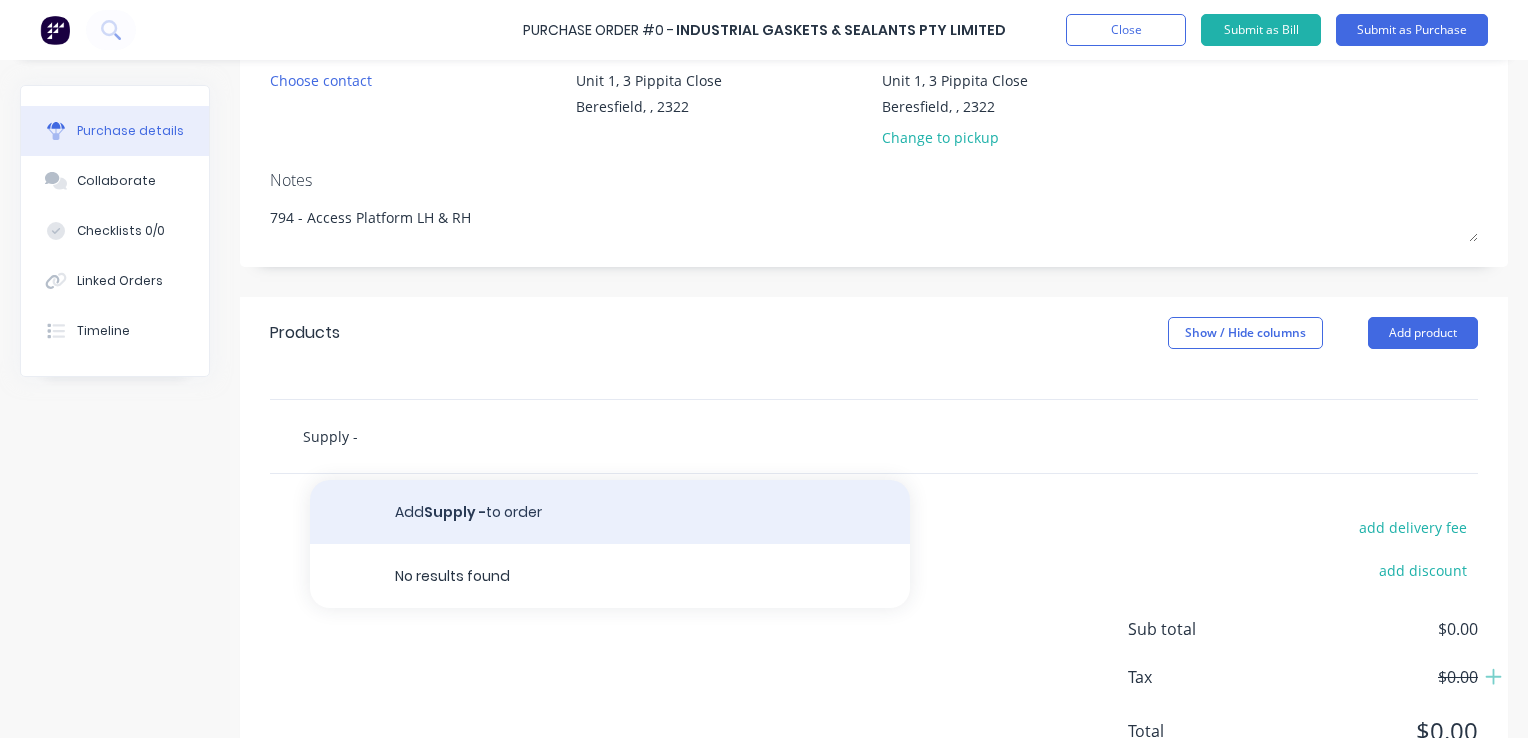 type on "Supply -" 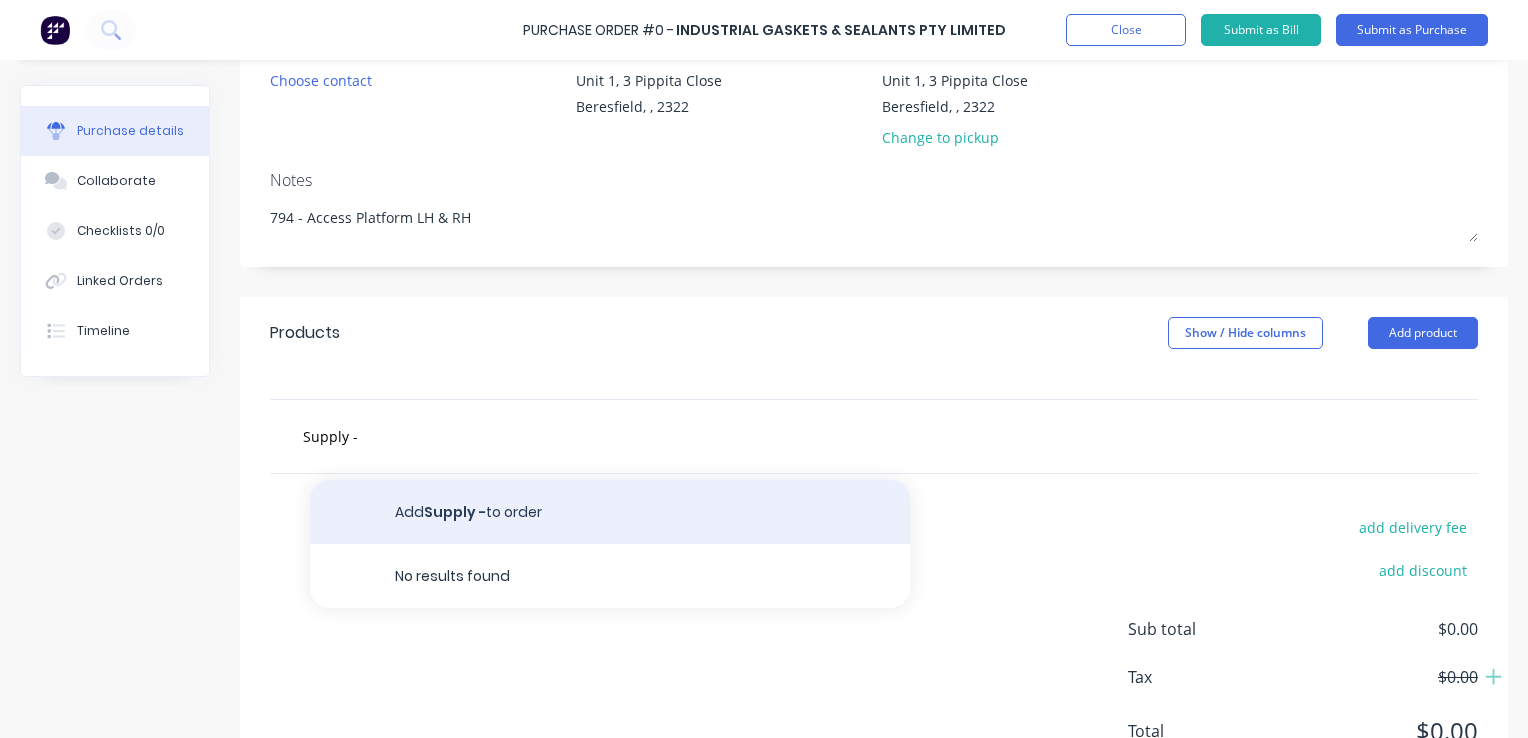 click on "Add  Supply -   to order" at bounding box center [610, 512] 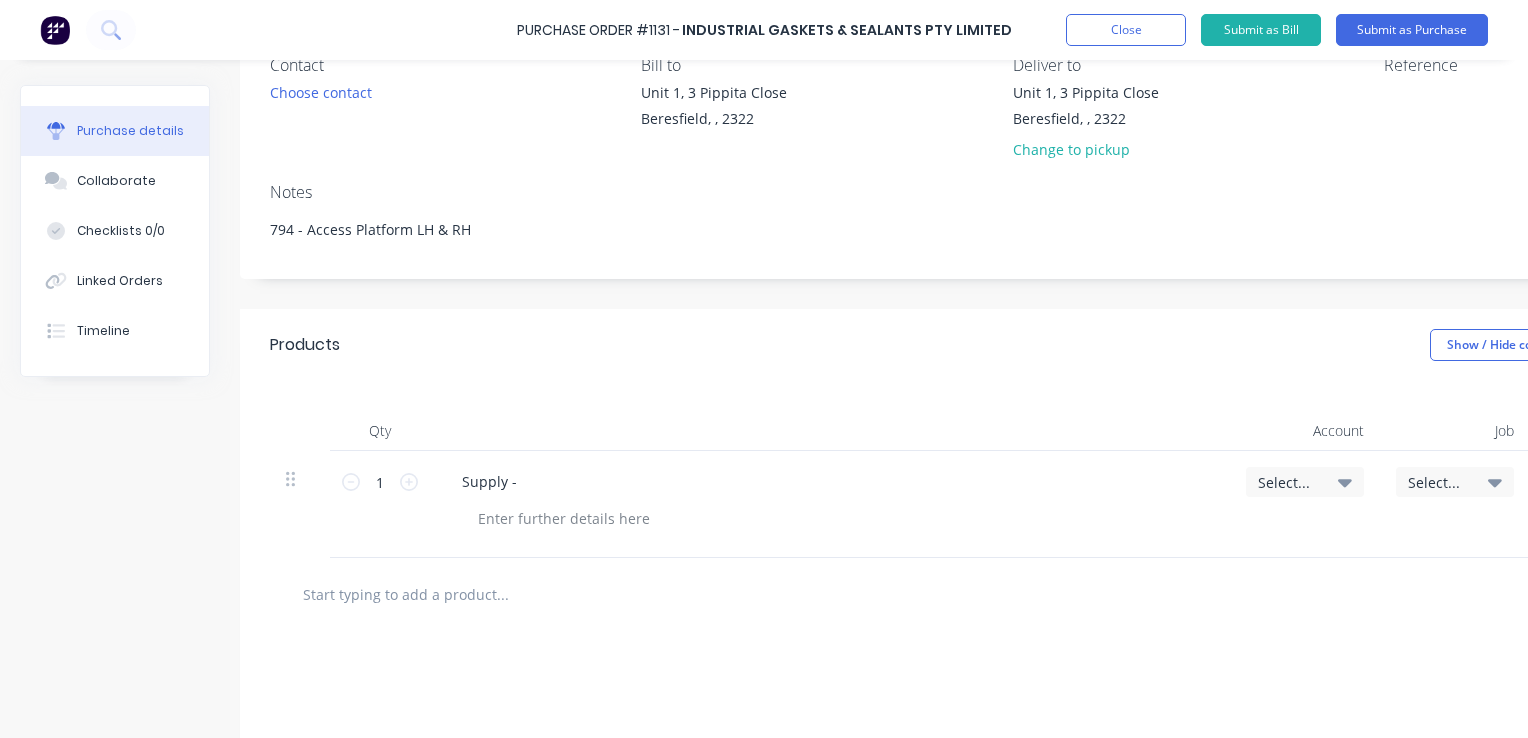 scroll, scrollTop: 200, scrollLeft: 0, axis: vertical 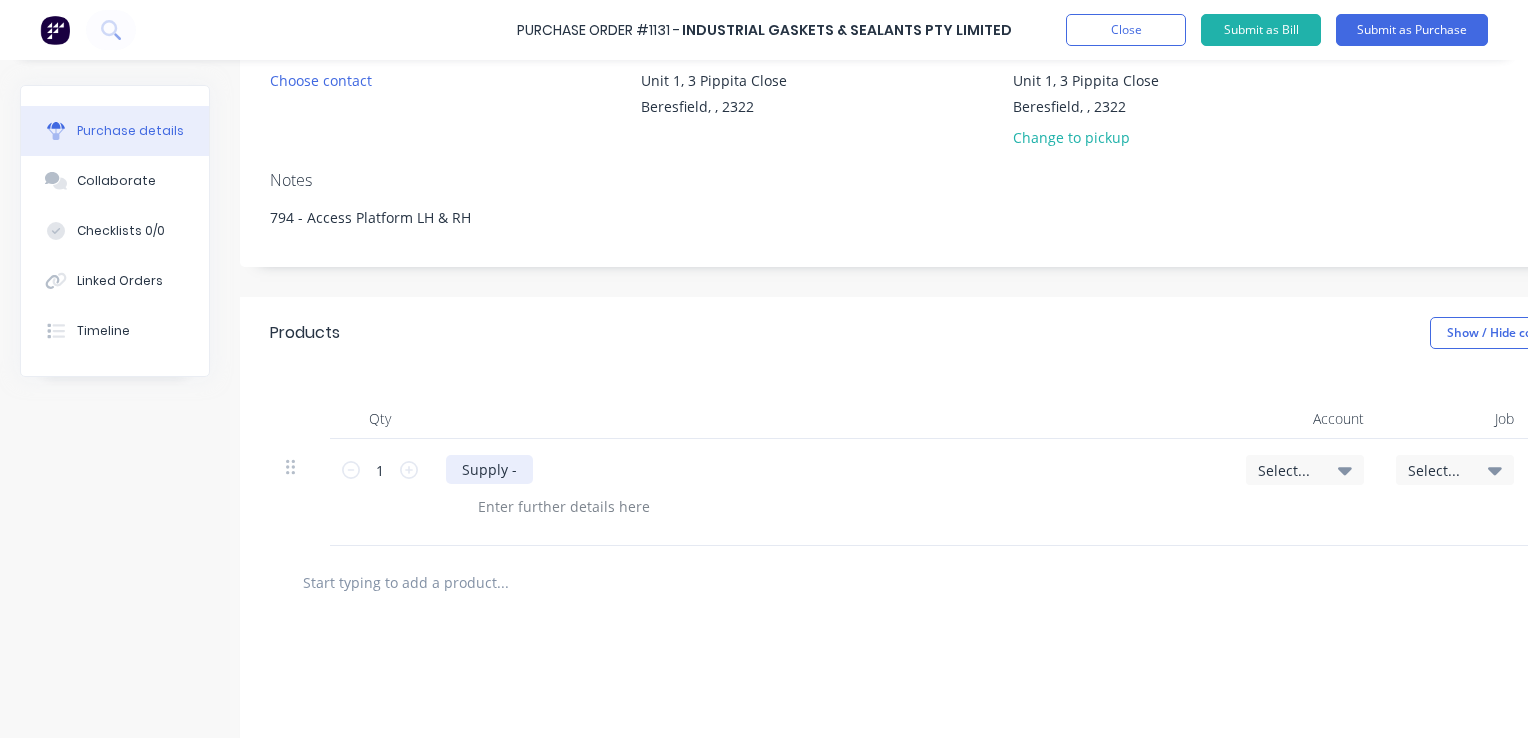 type on "x" 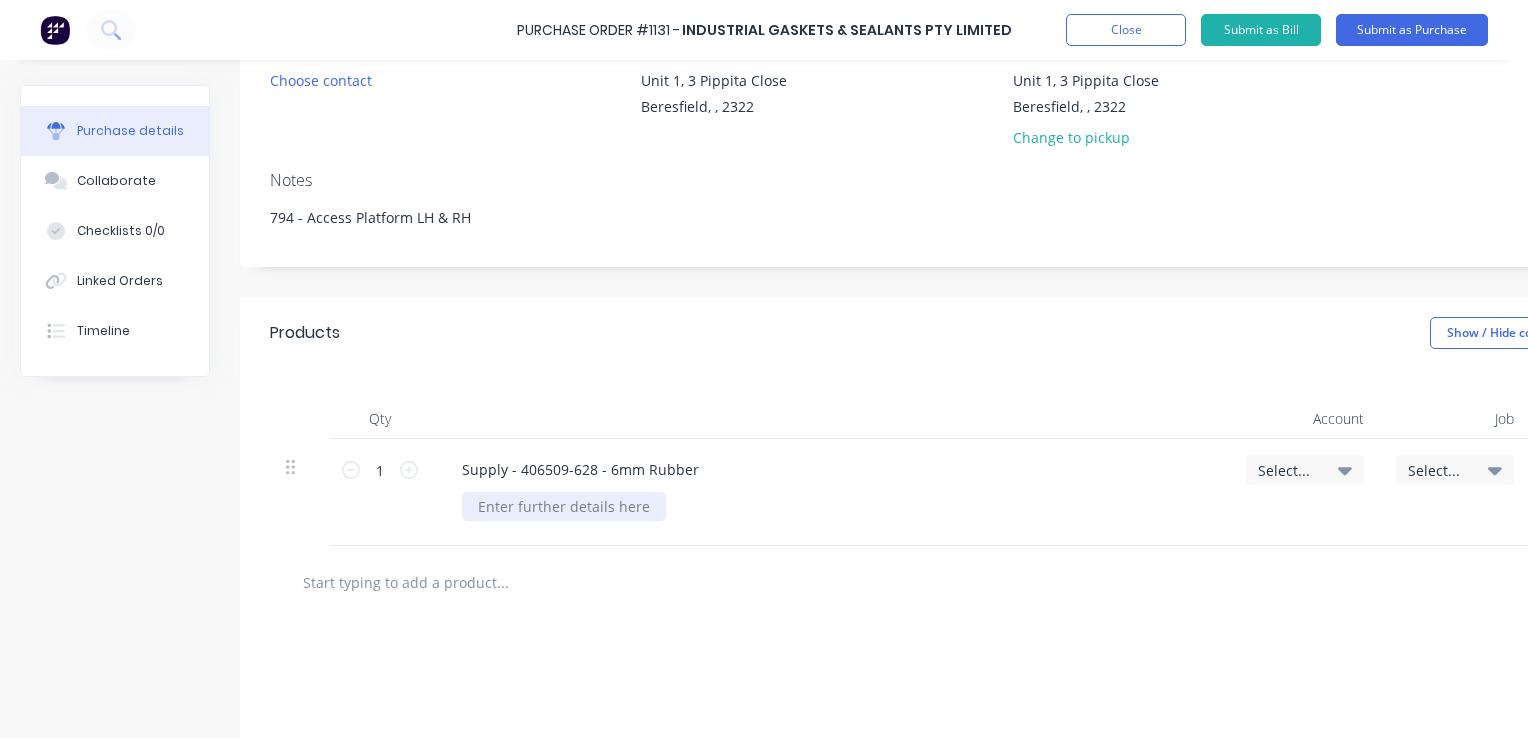 type on "x" 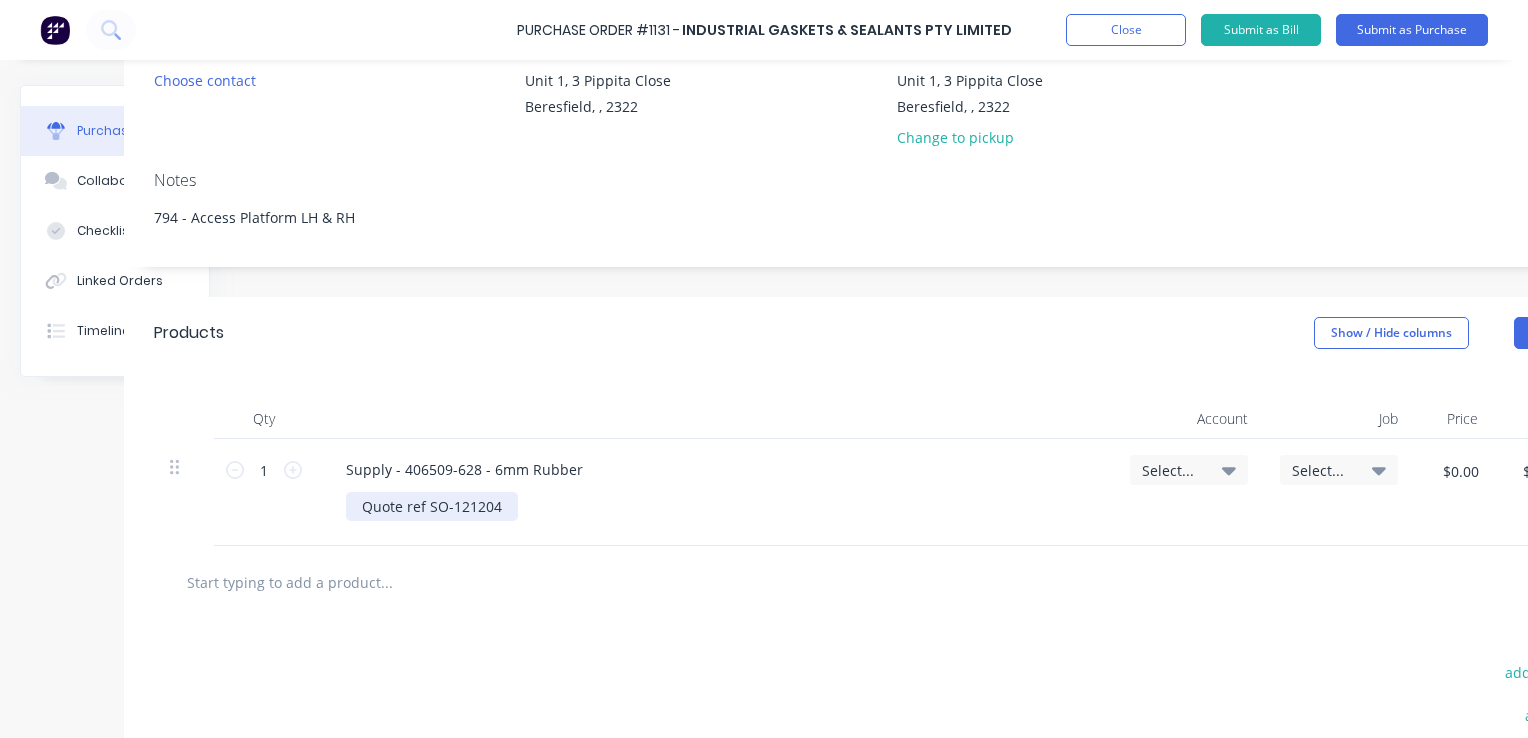 scroll, scrollTop: 200, scrollLeft: 117, axis: both 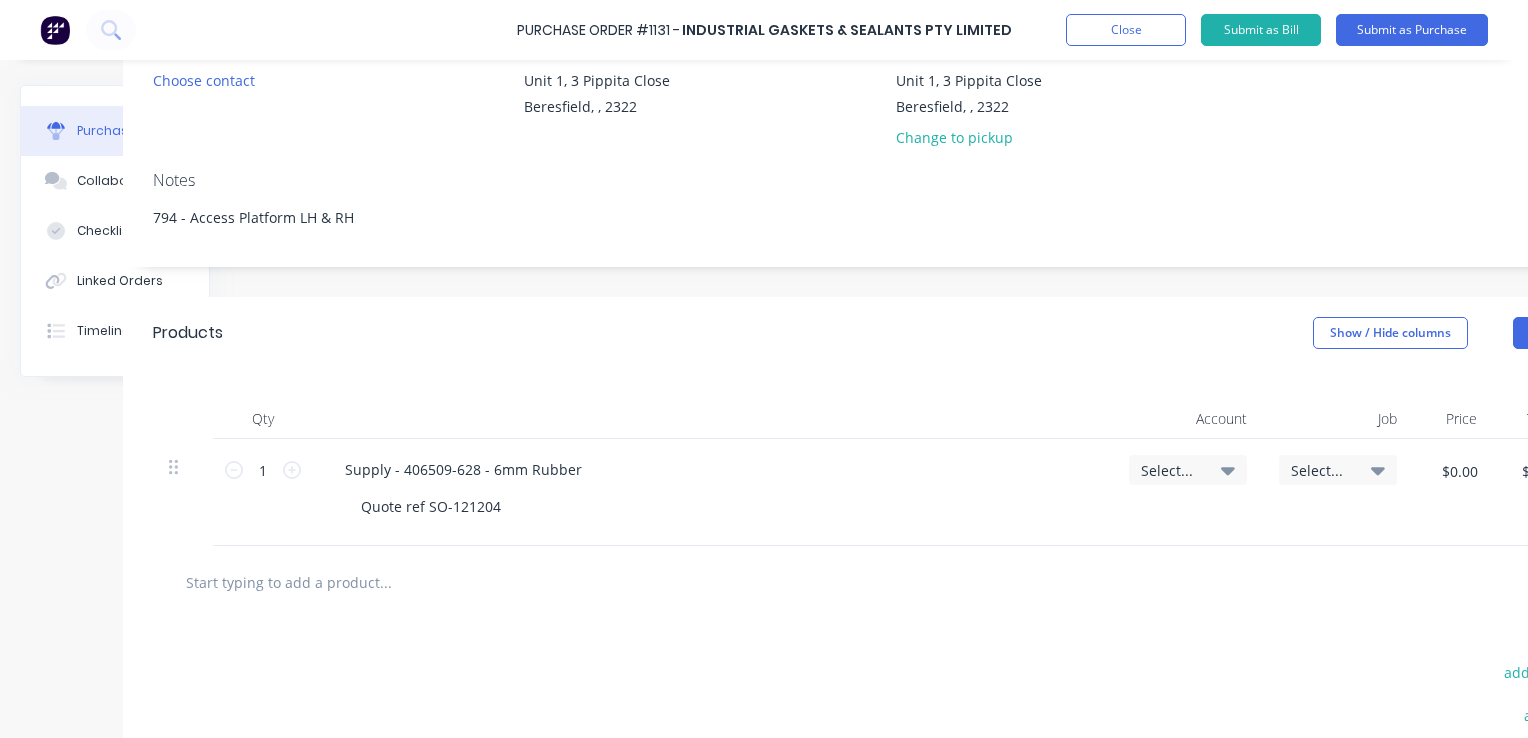 click on "Select..." at bounding box center [1171, 470] 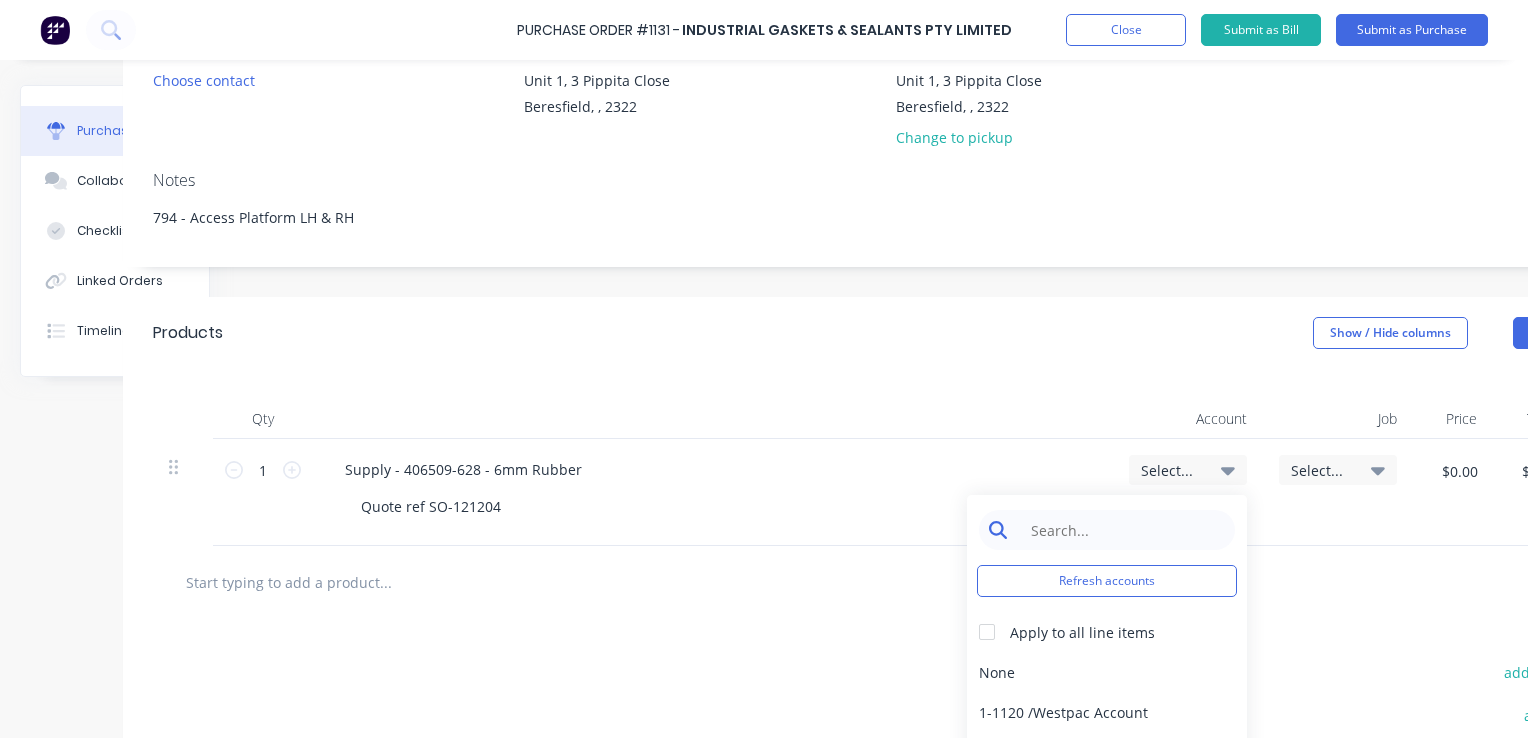 type on "x" 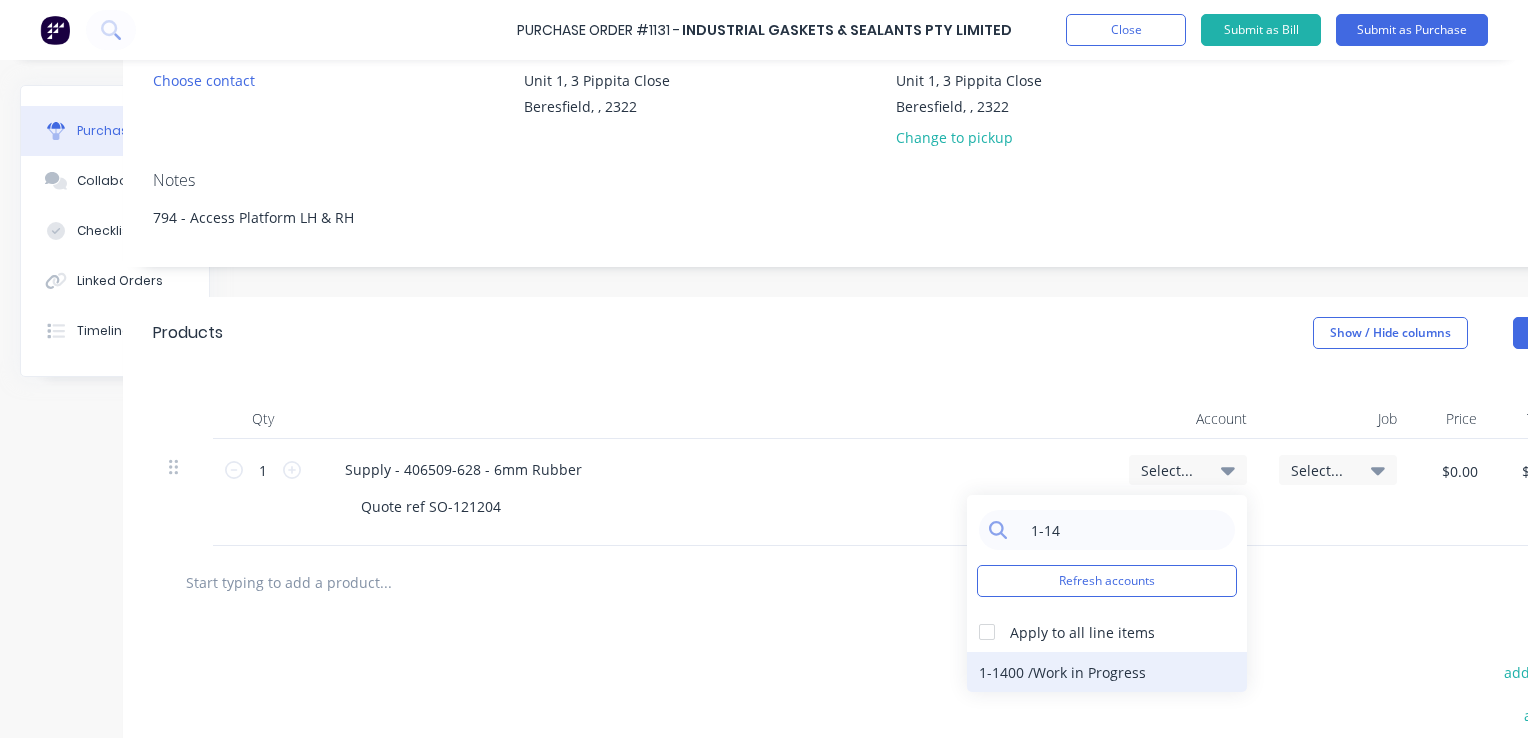 type on "1-14" 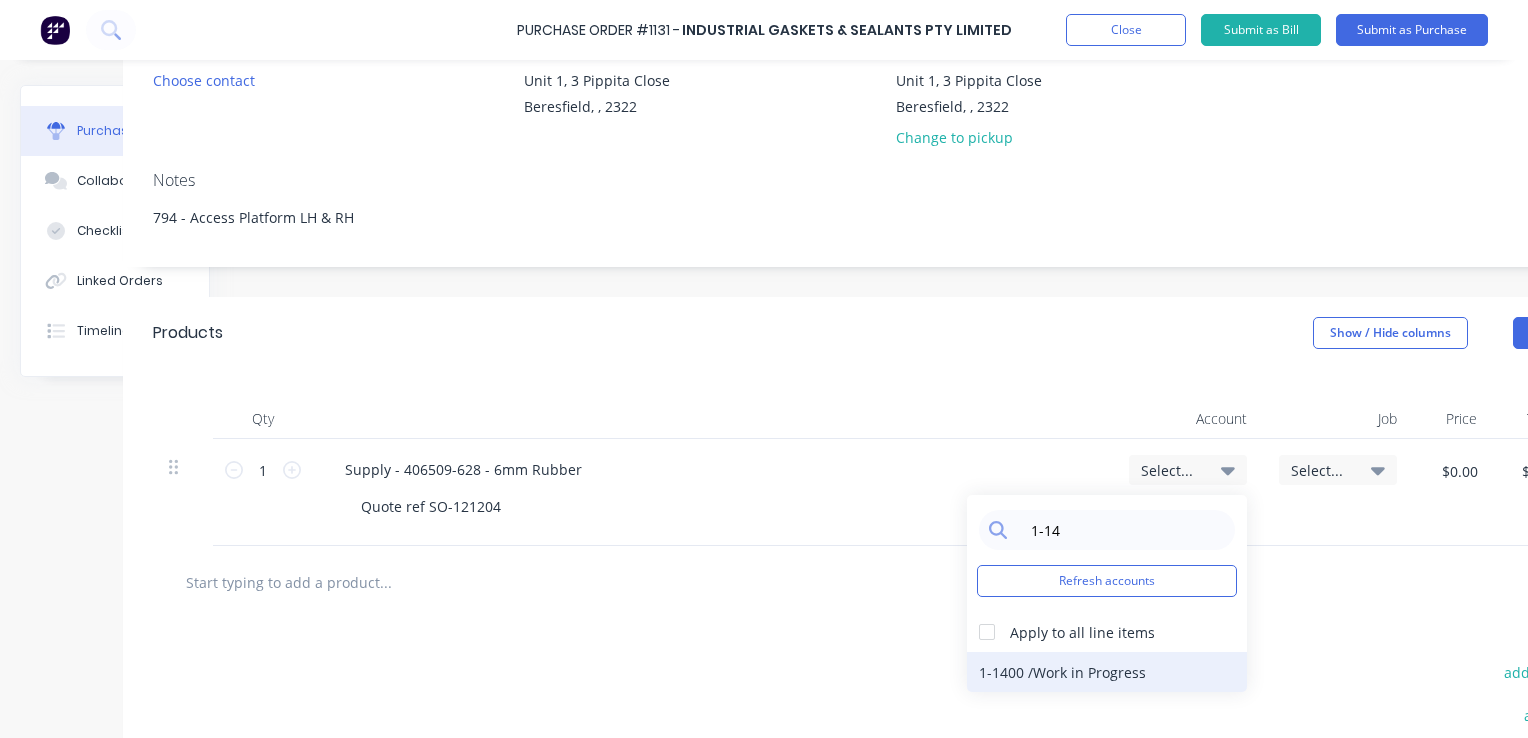 click on "1-1400 /  Work in Progress" at bounding box center [1107, 672] 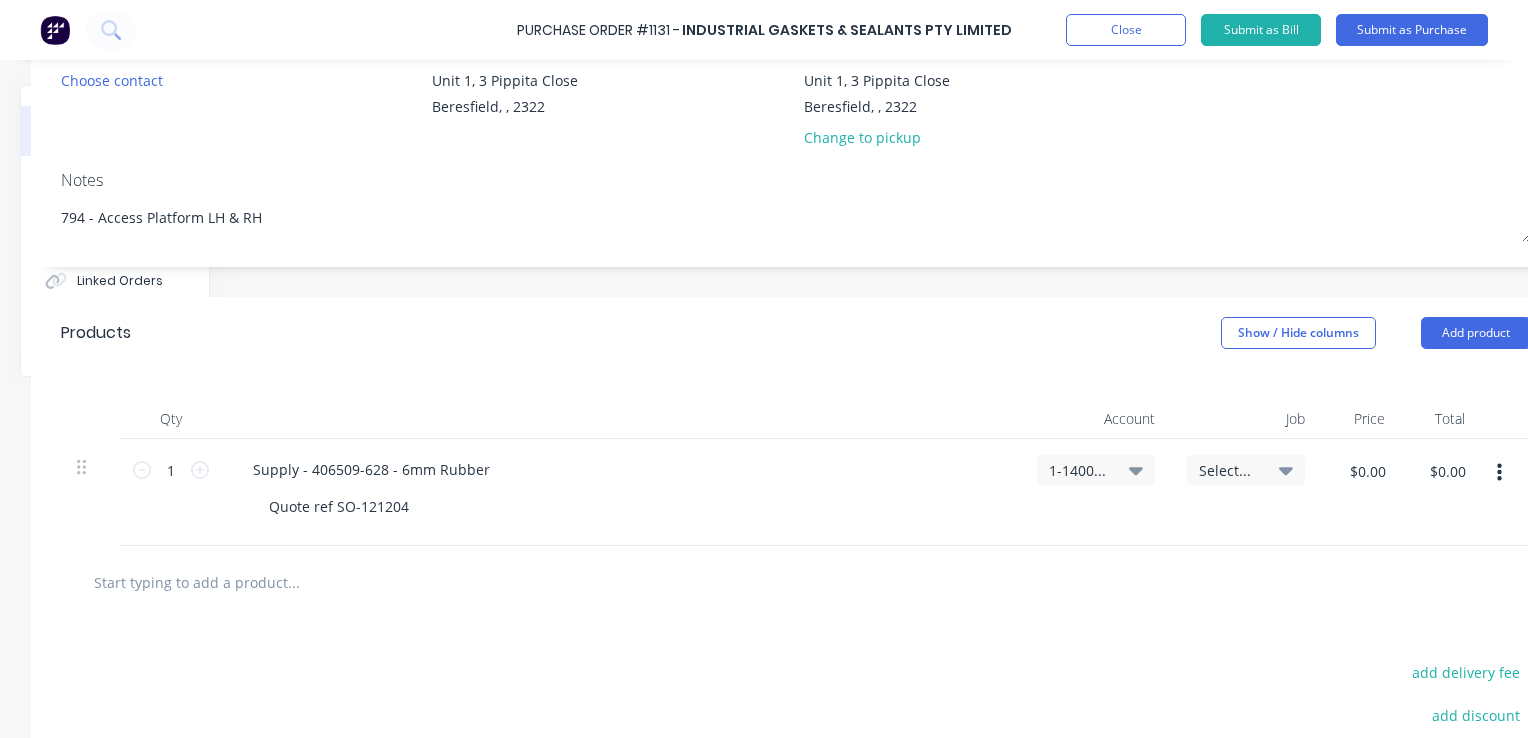 scroll, scrollTop: 200, scrollLeft: 256, axis: both 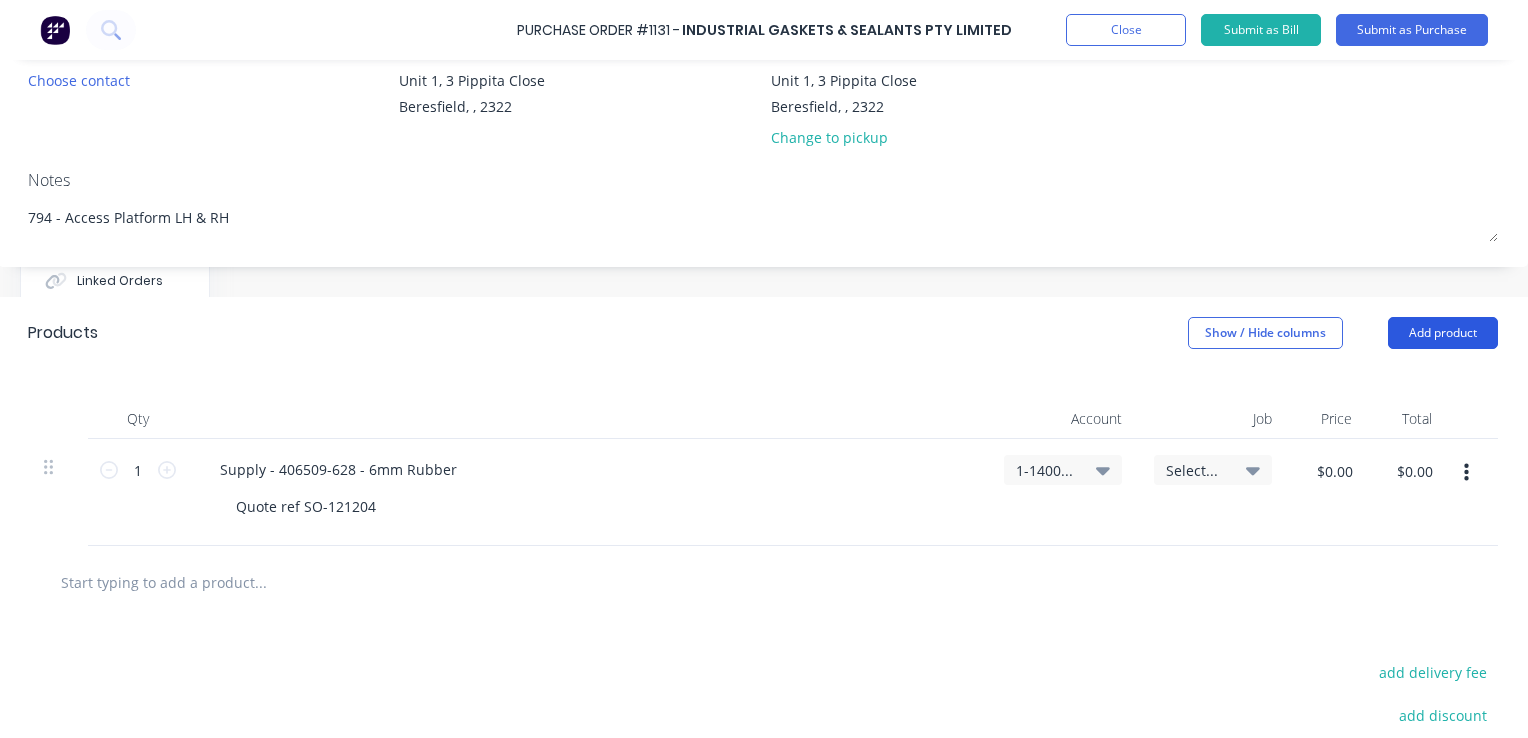 click on "Add product" at bounding box center (1443, 333) 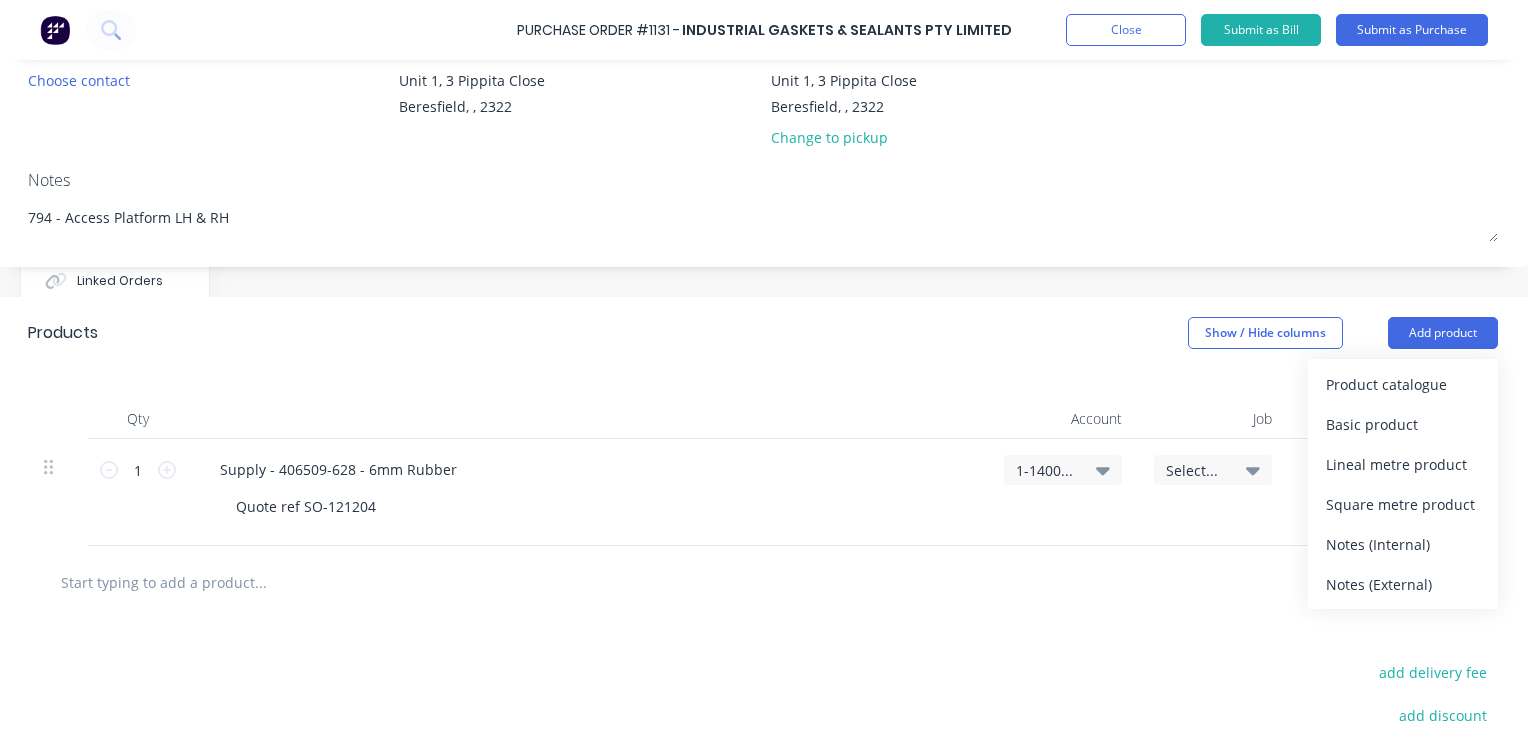 click on "Notes (Internal)" at bounding box center [1403, 544] 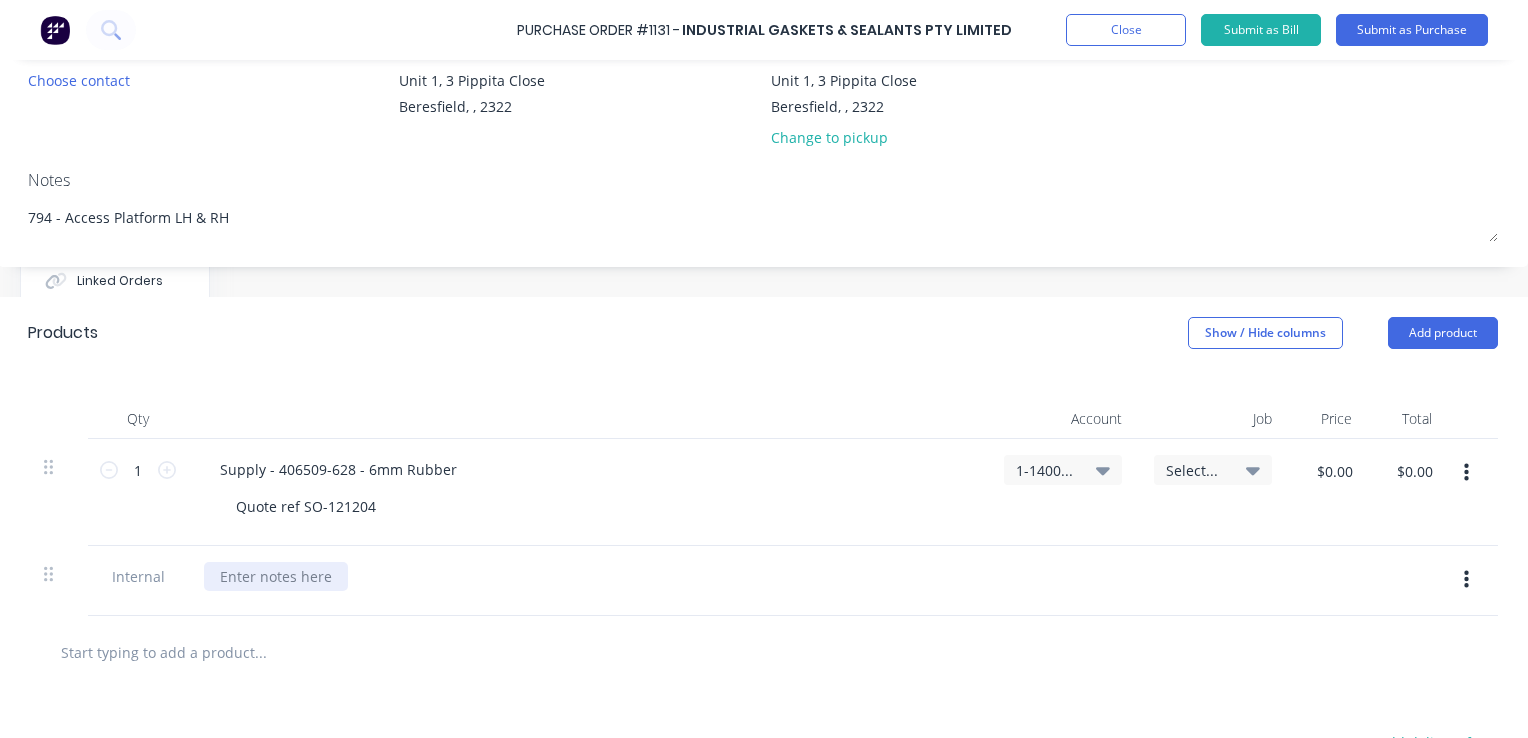 click at bounding box center (276, 576) 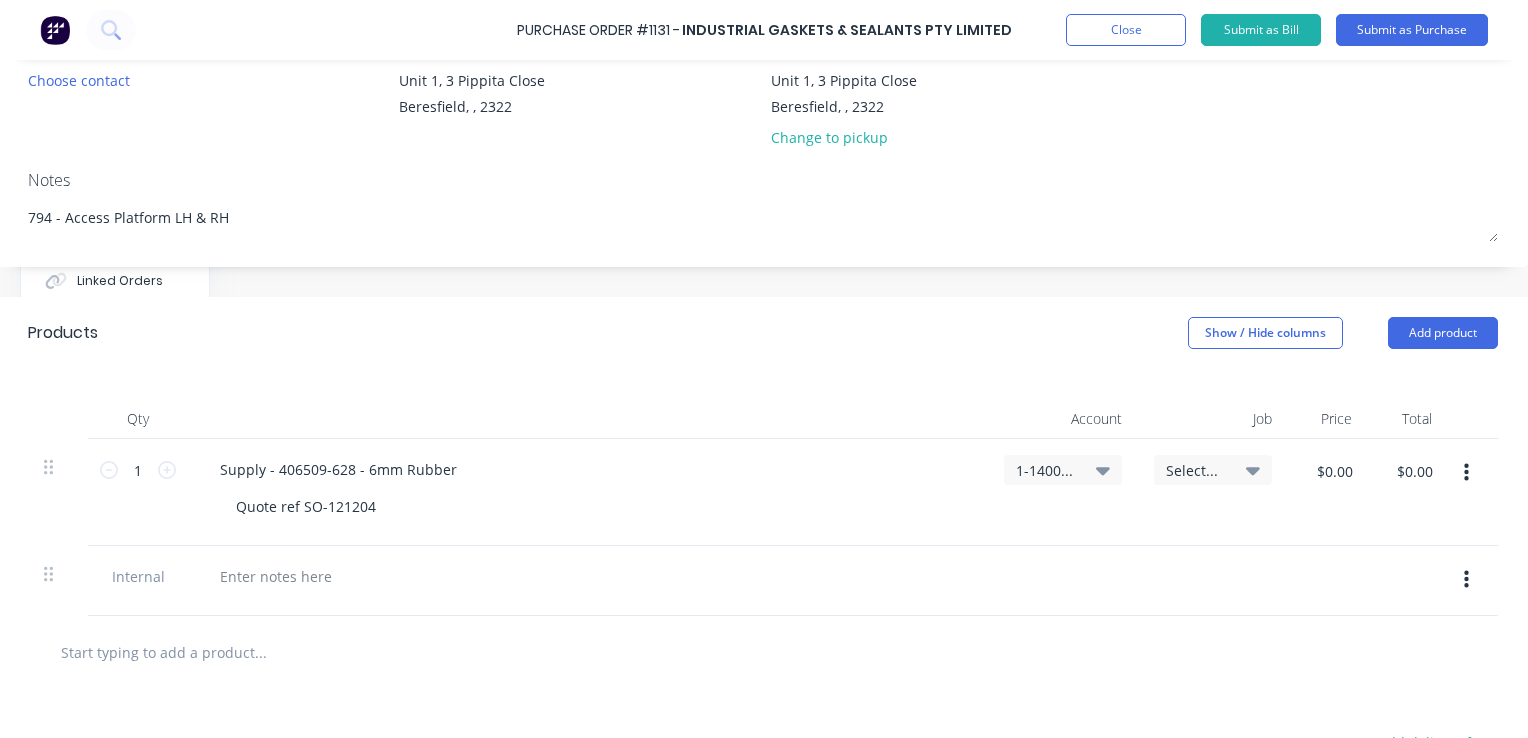 type on "x" 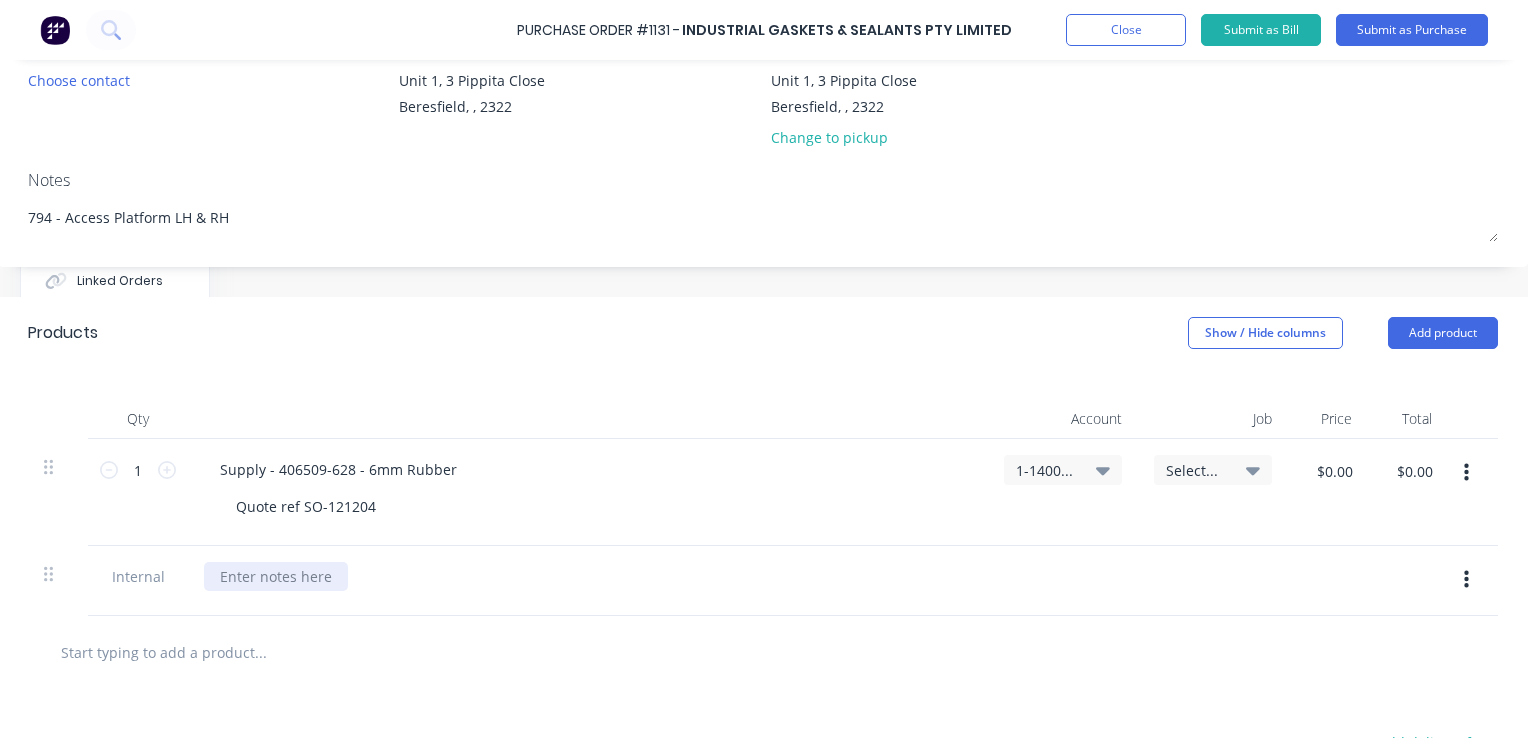 type 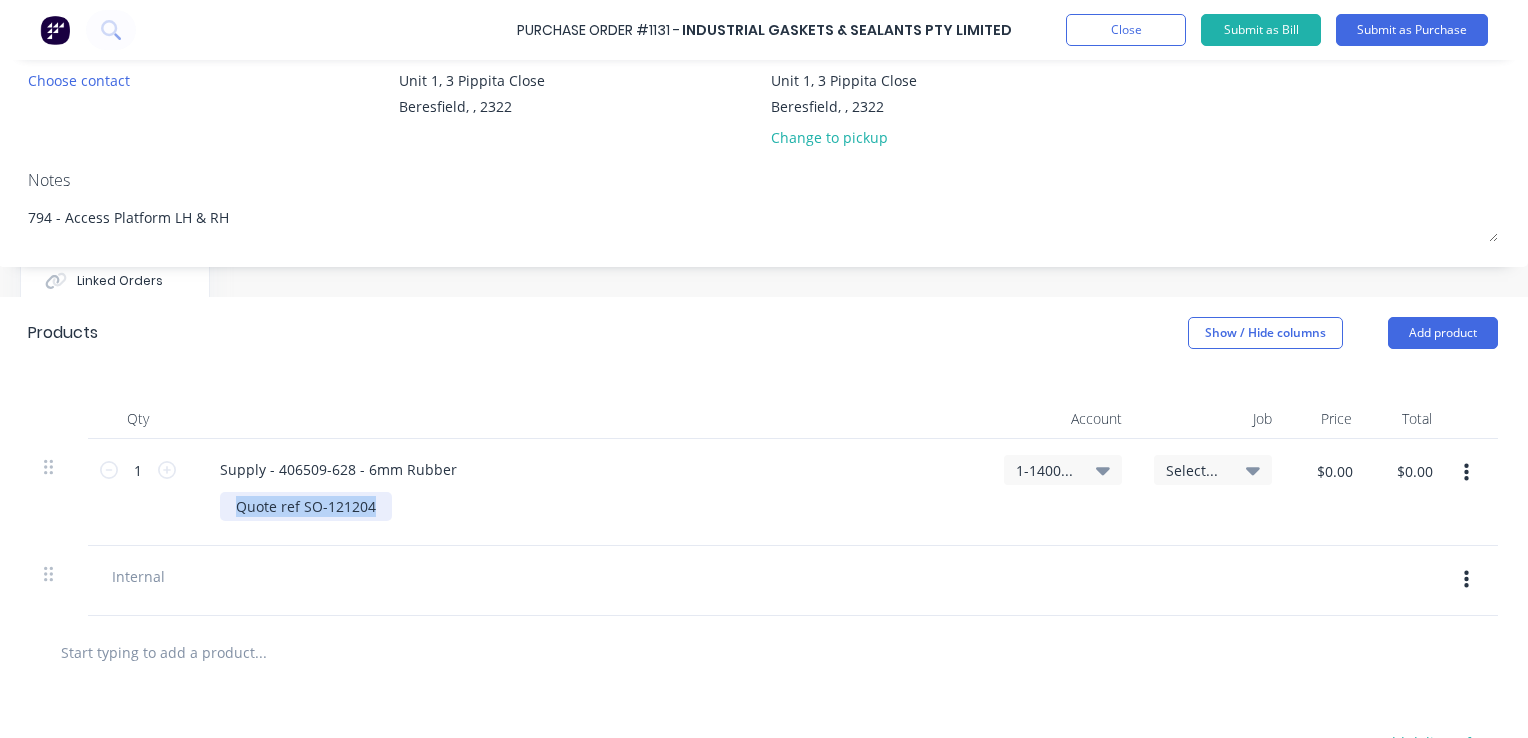 drag, startPoint x: 368, startPoint y: 508, endPoint x: 165, endPoint y: 506, distance: 203.00986 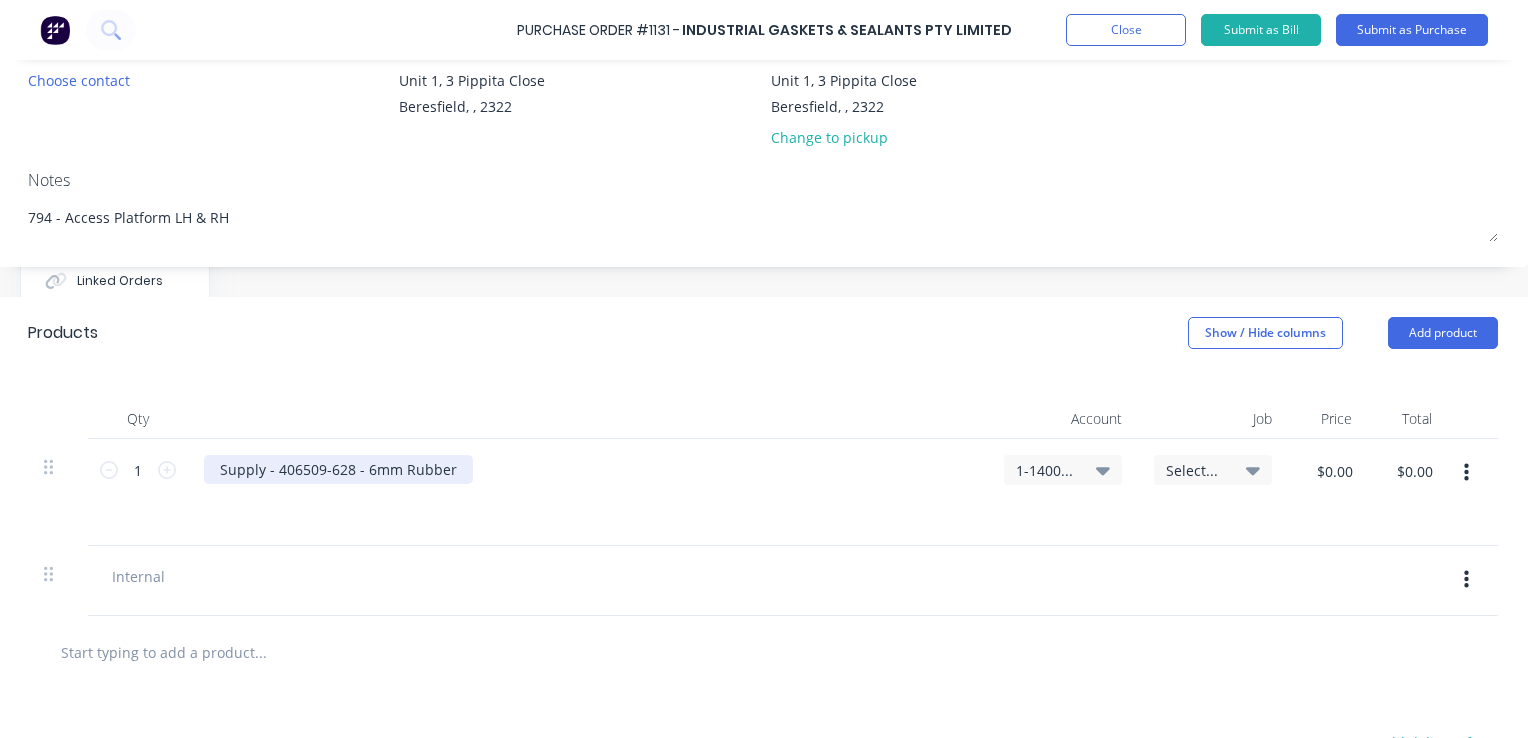 click on "Supply - 406509-628 - 6mm Rubber" at bounding box center (338, 469) 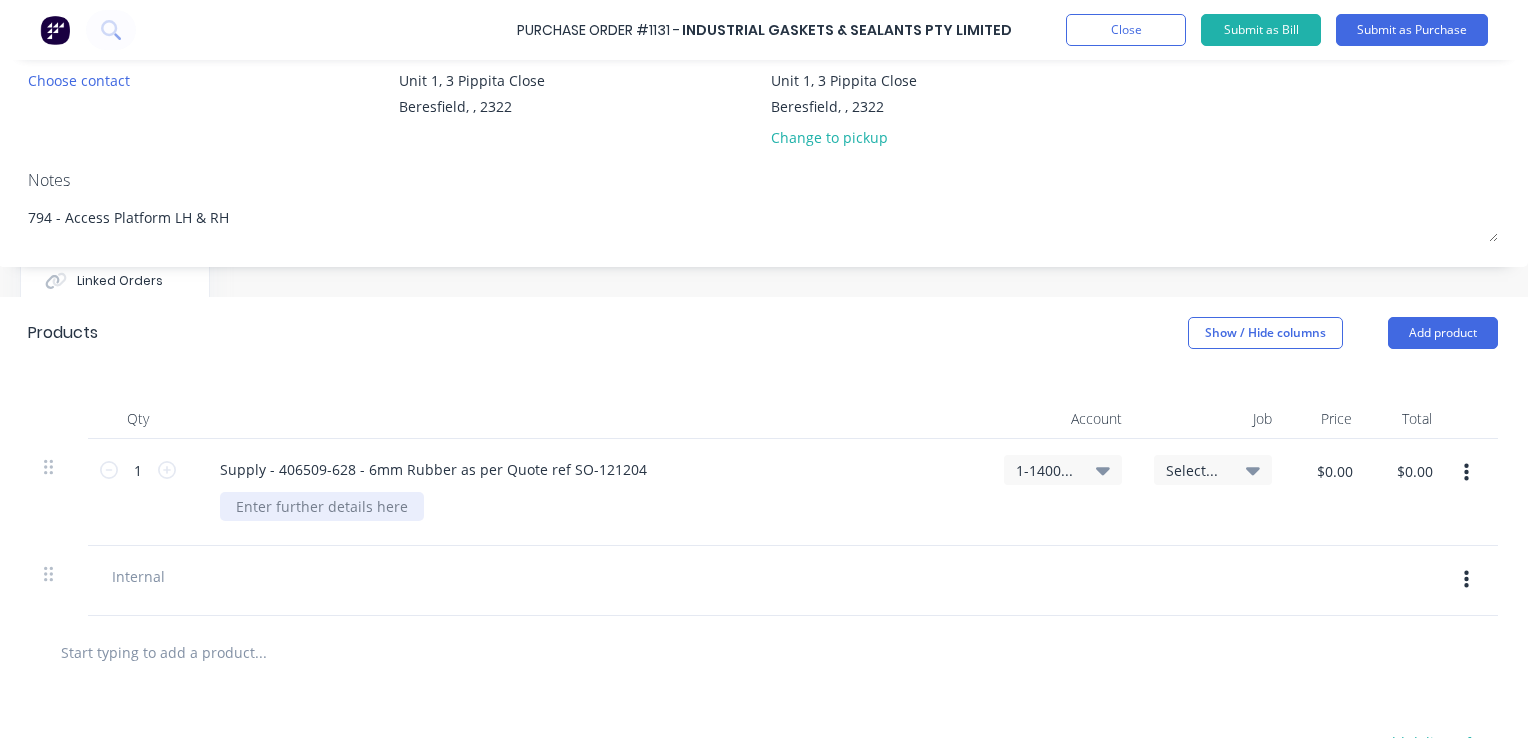 click at bounding box center [322, 506] 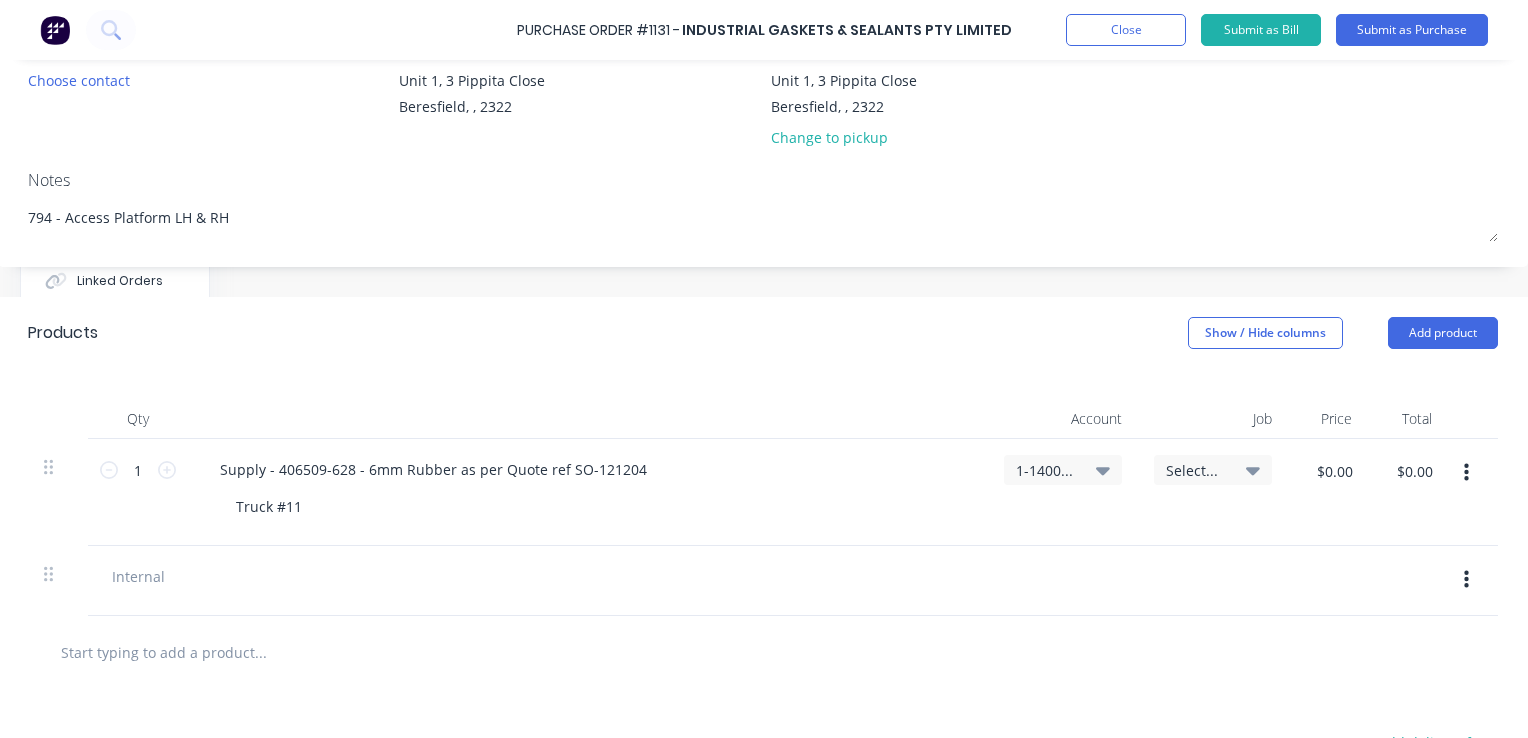click on "Select..." at bounding box center [1196, 470] 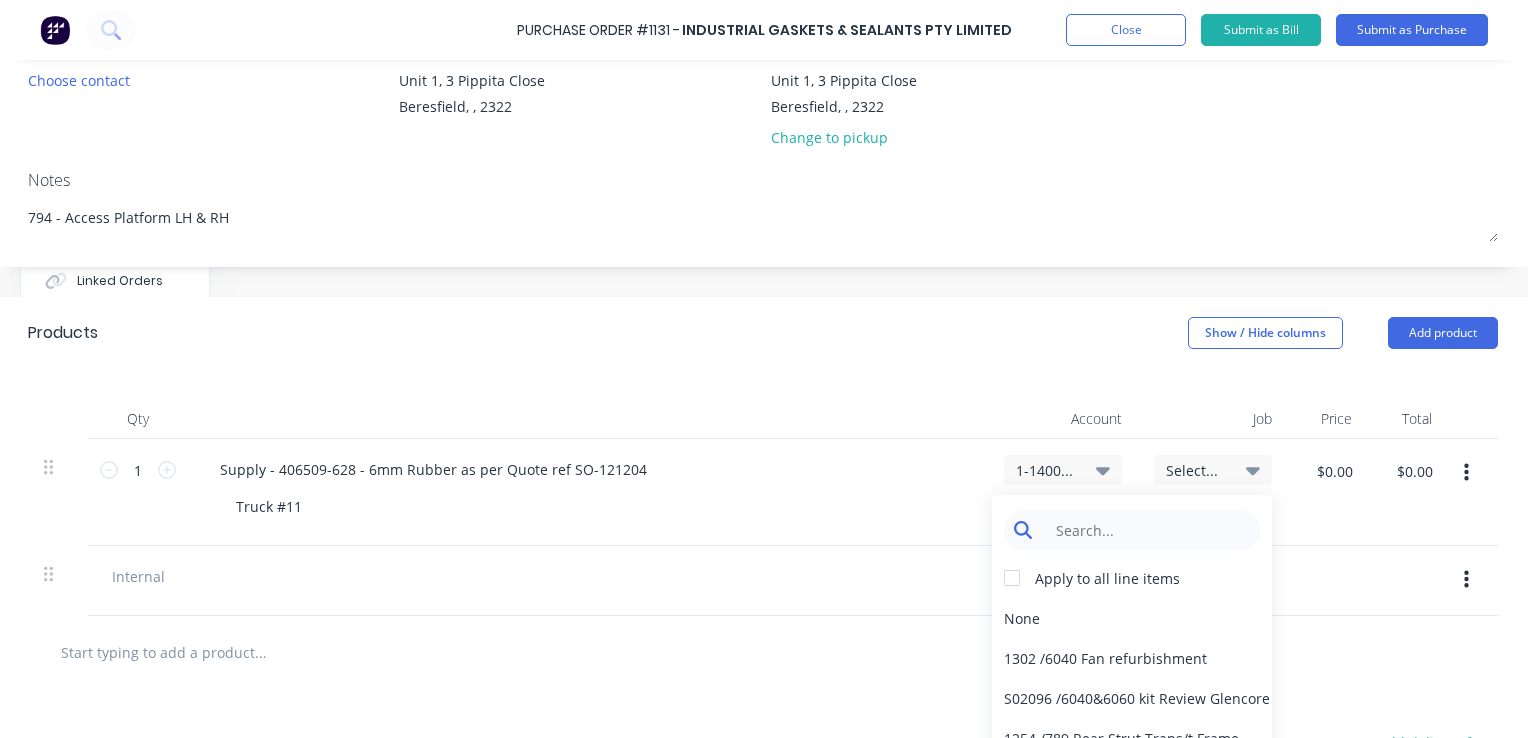 type on "x" 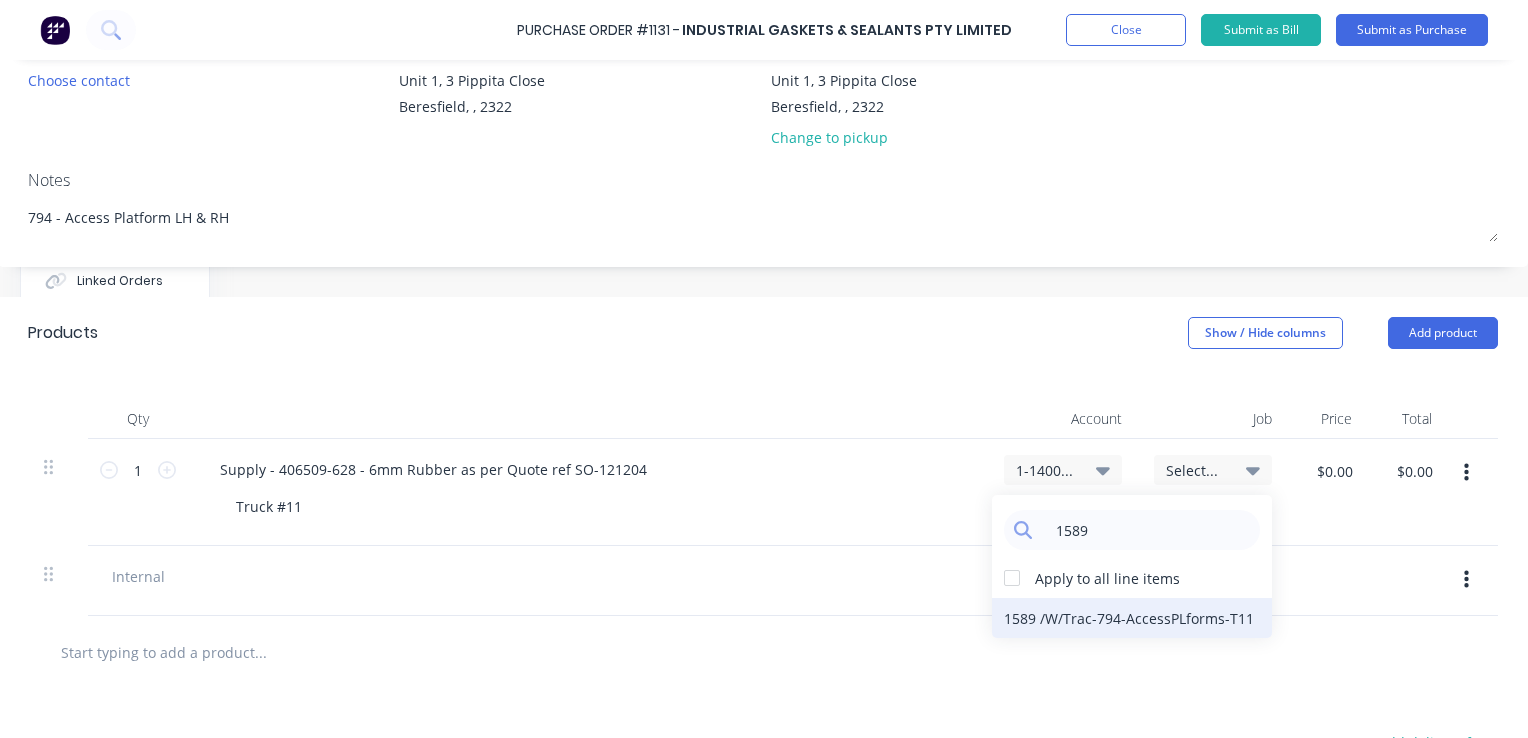 type on "1589" 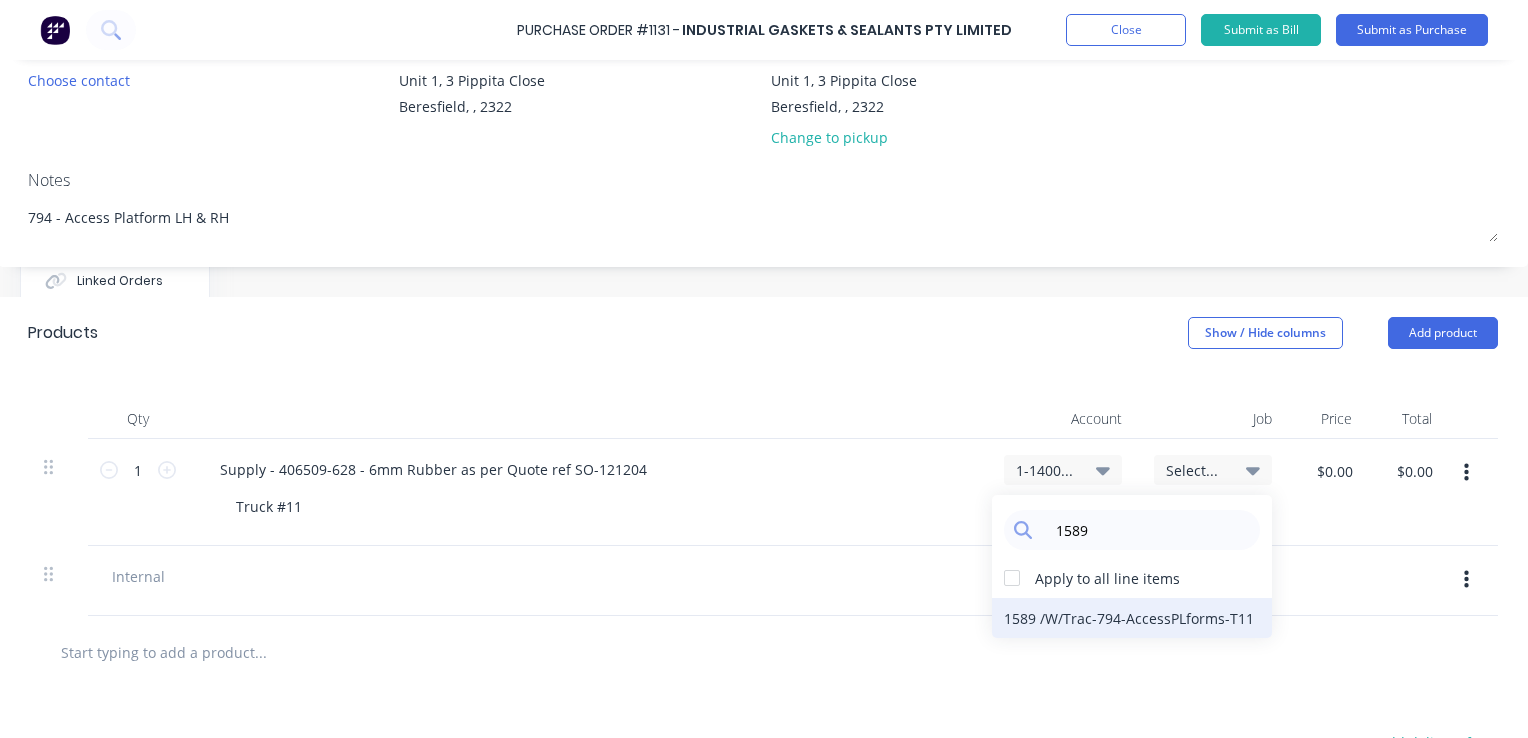 click on "1589 / W/Trac-794-AccessPLforms-T11" at bounding box center (1132, 618) 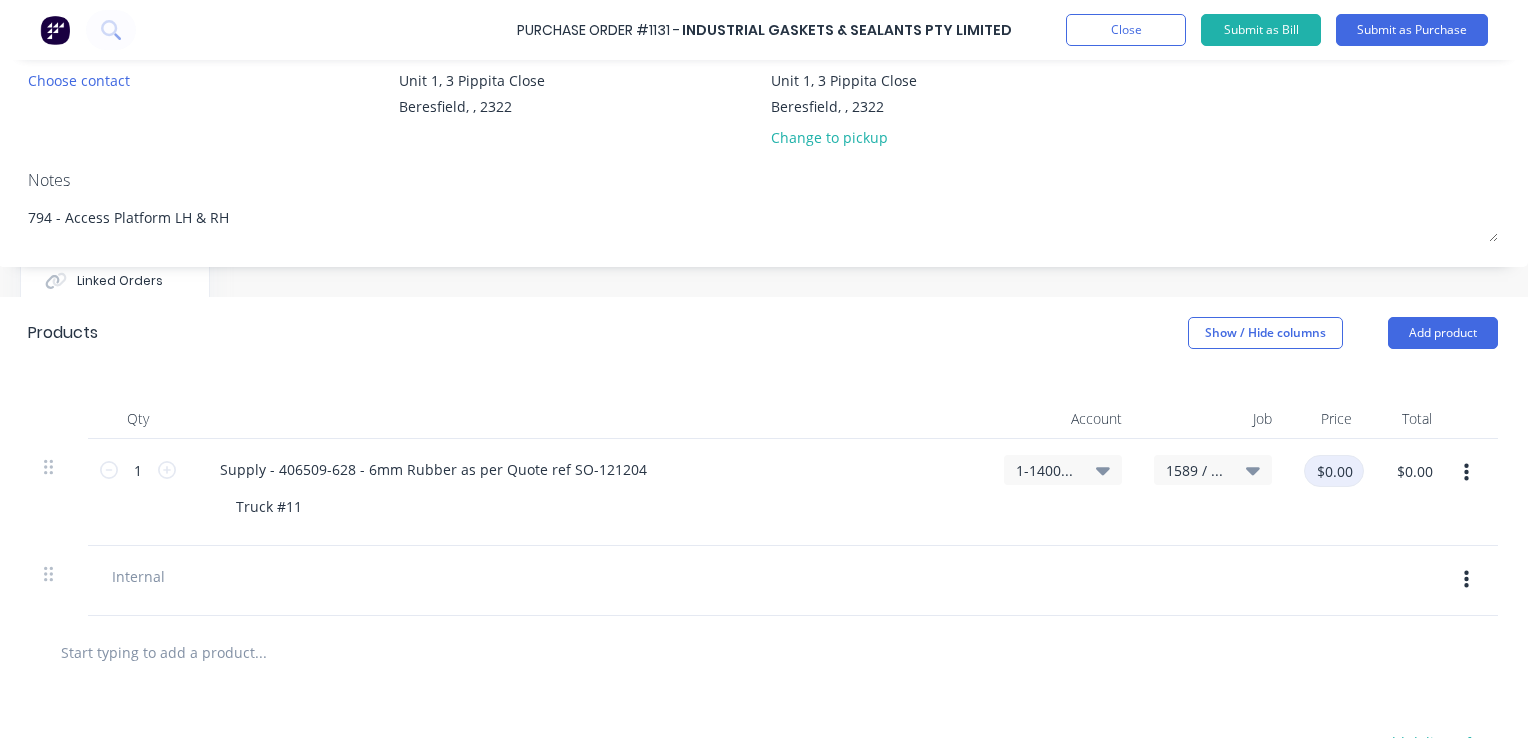 type on "x" 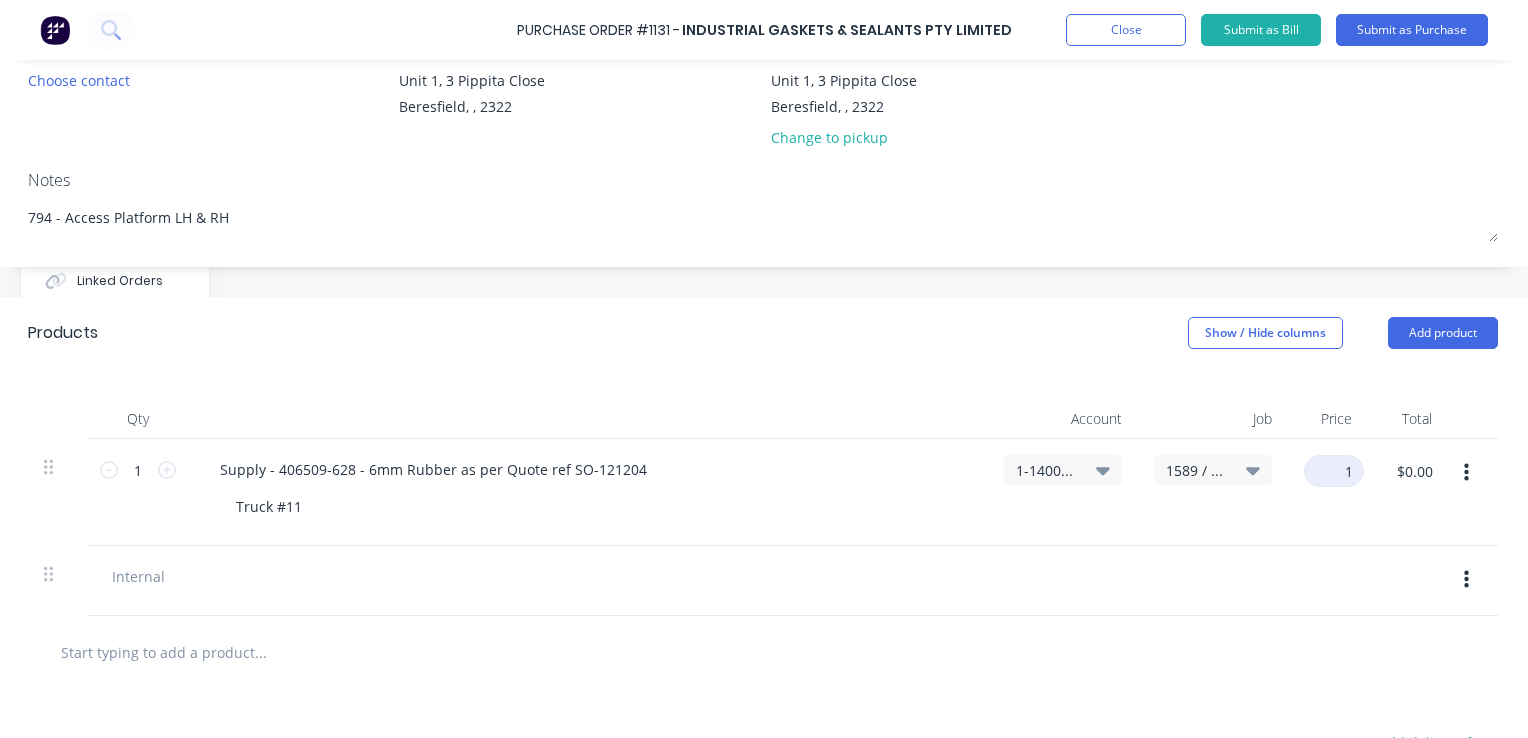 scroll, scrollTop: 200, scrollLeft: 253, axis: both 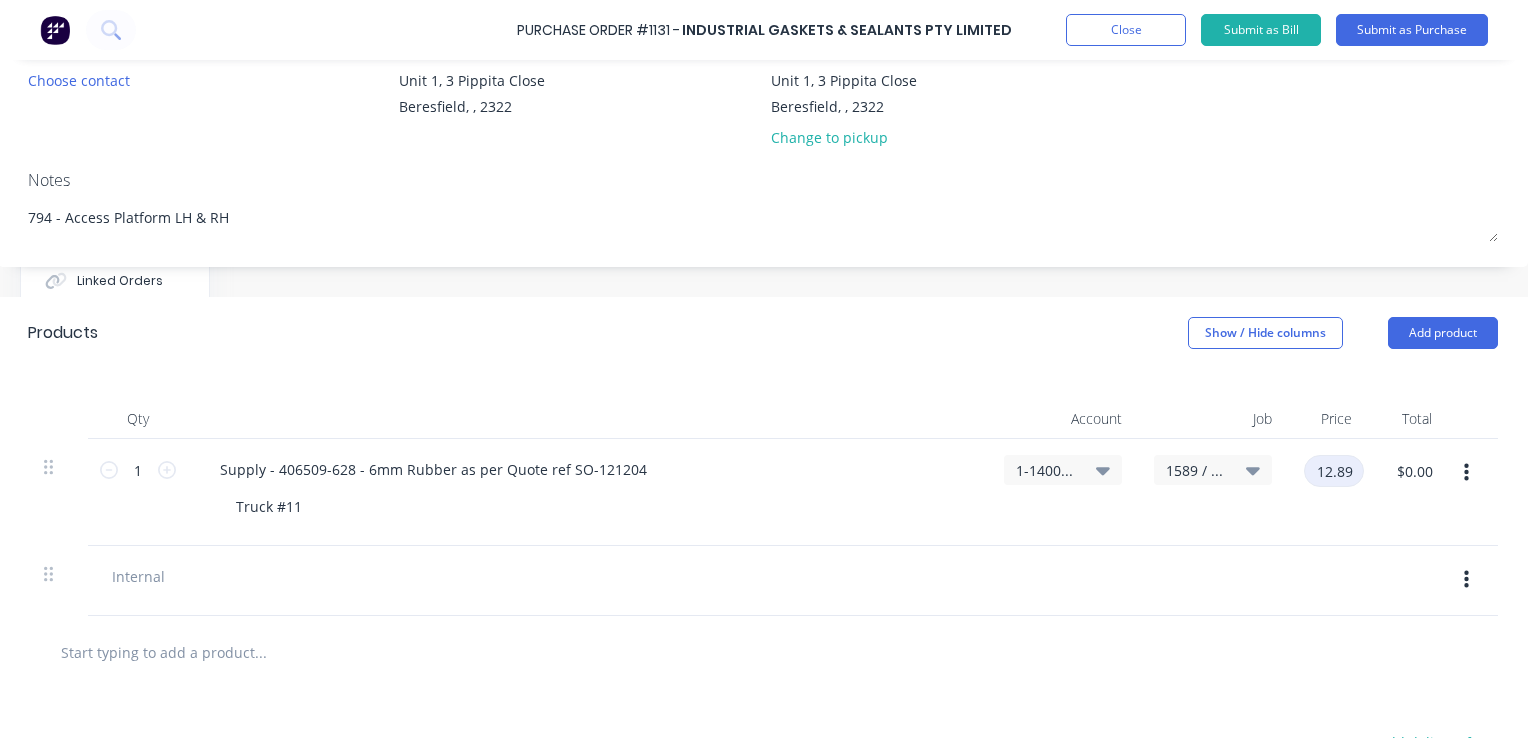 type on "12.89" 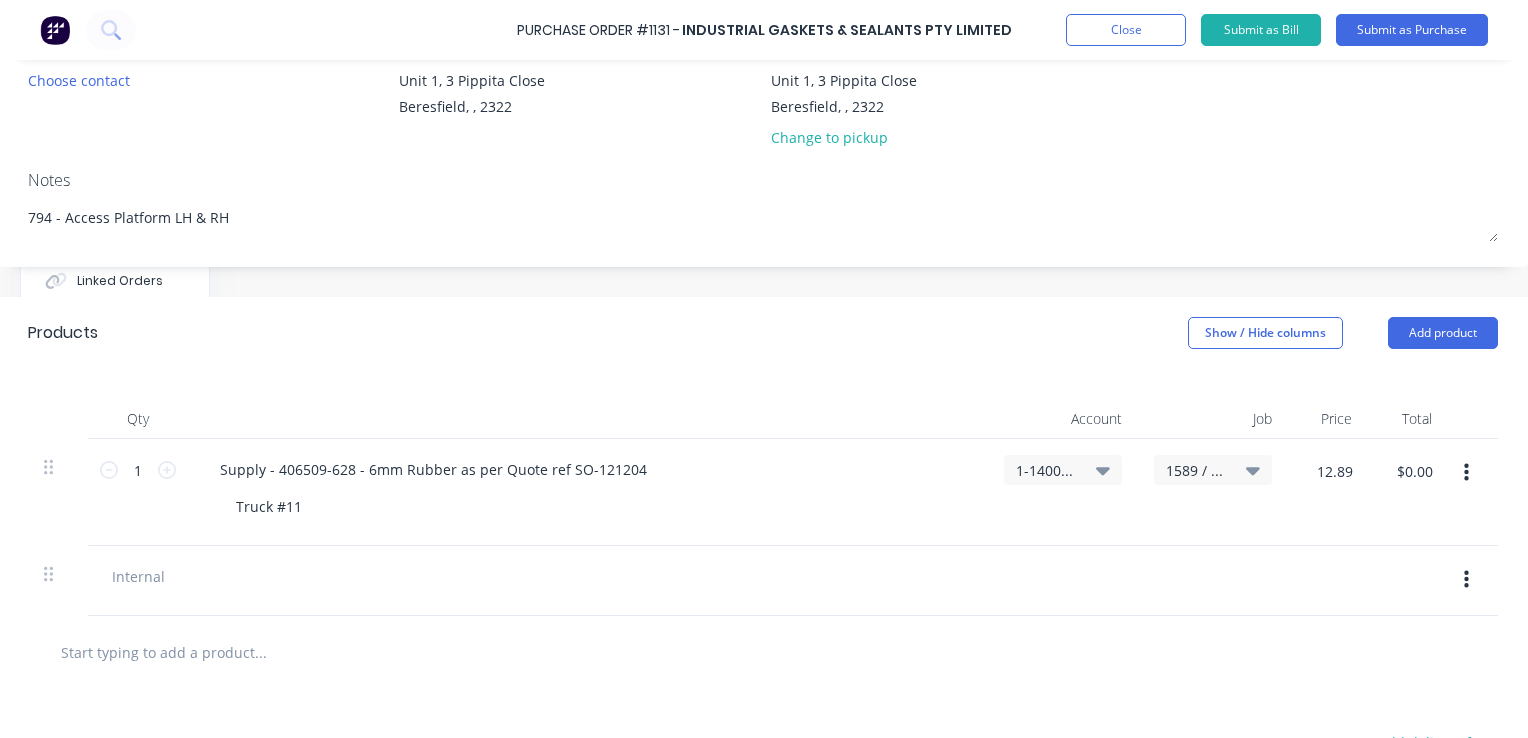 type on "x" 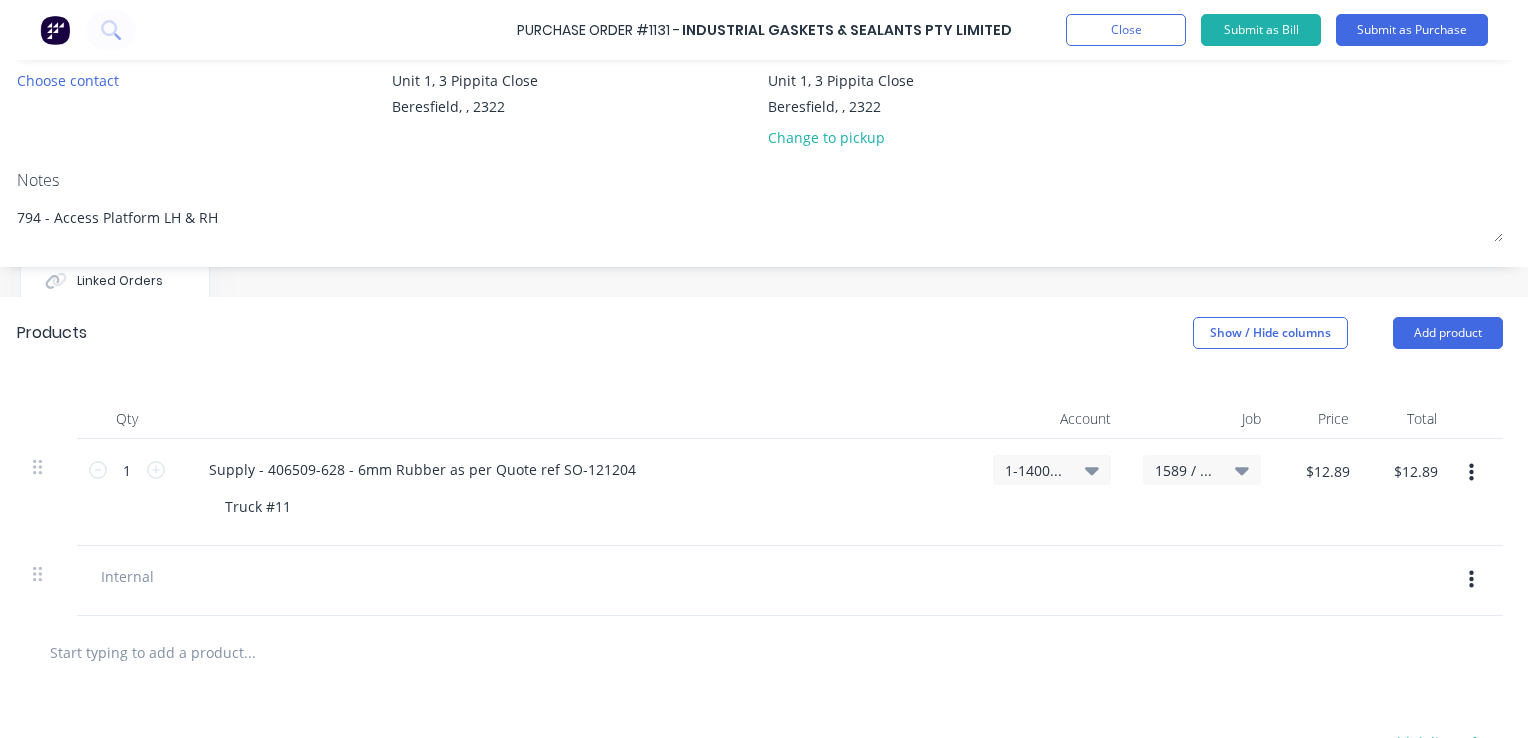 click 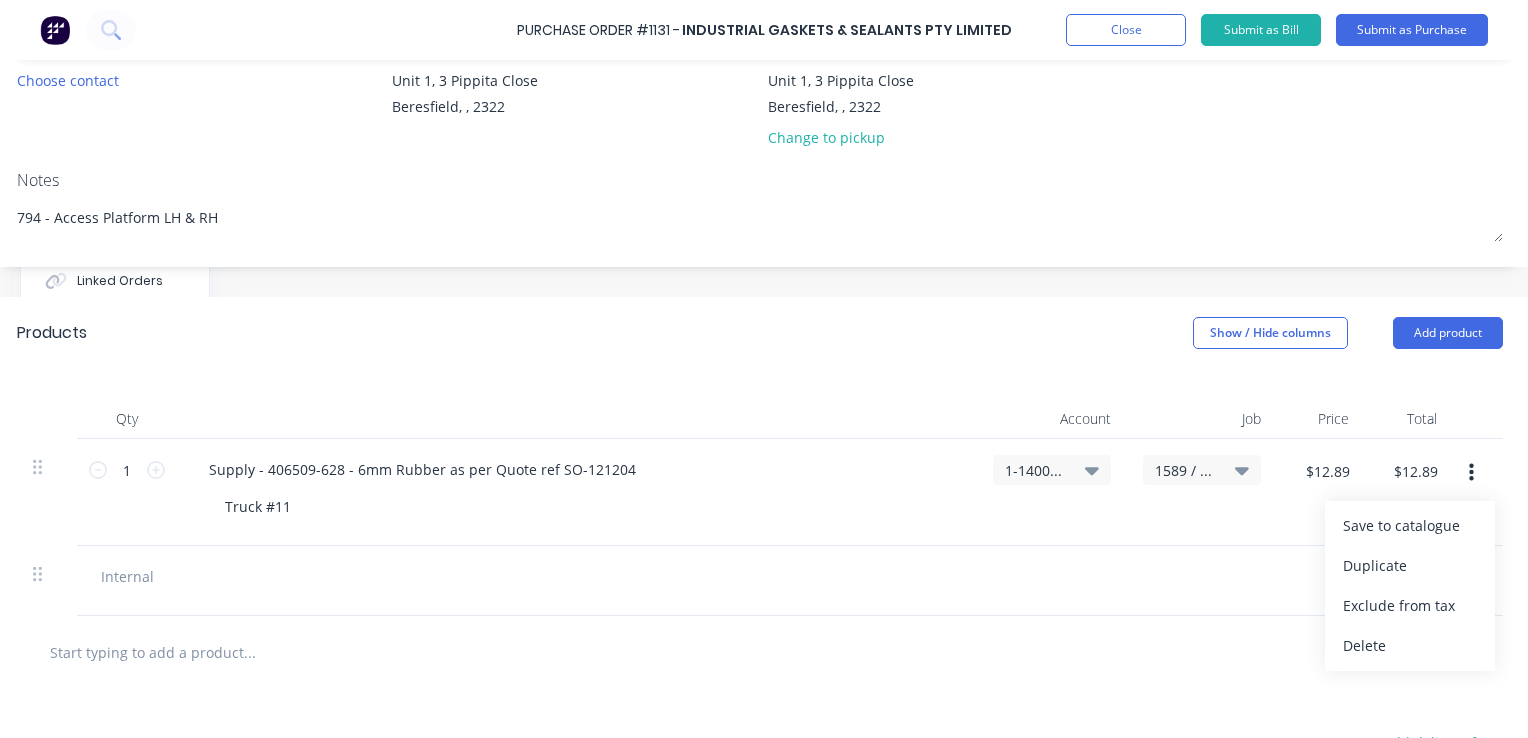 click on "Duplicate" at bounding box center [1410, 566] 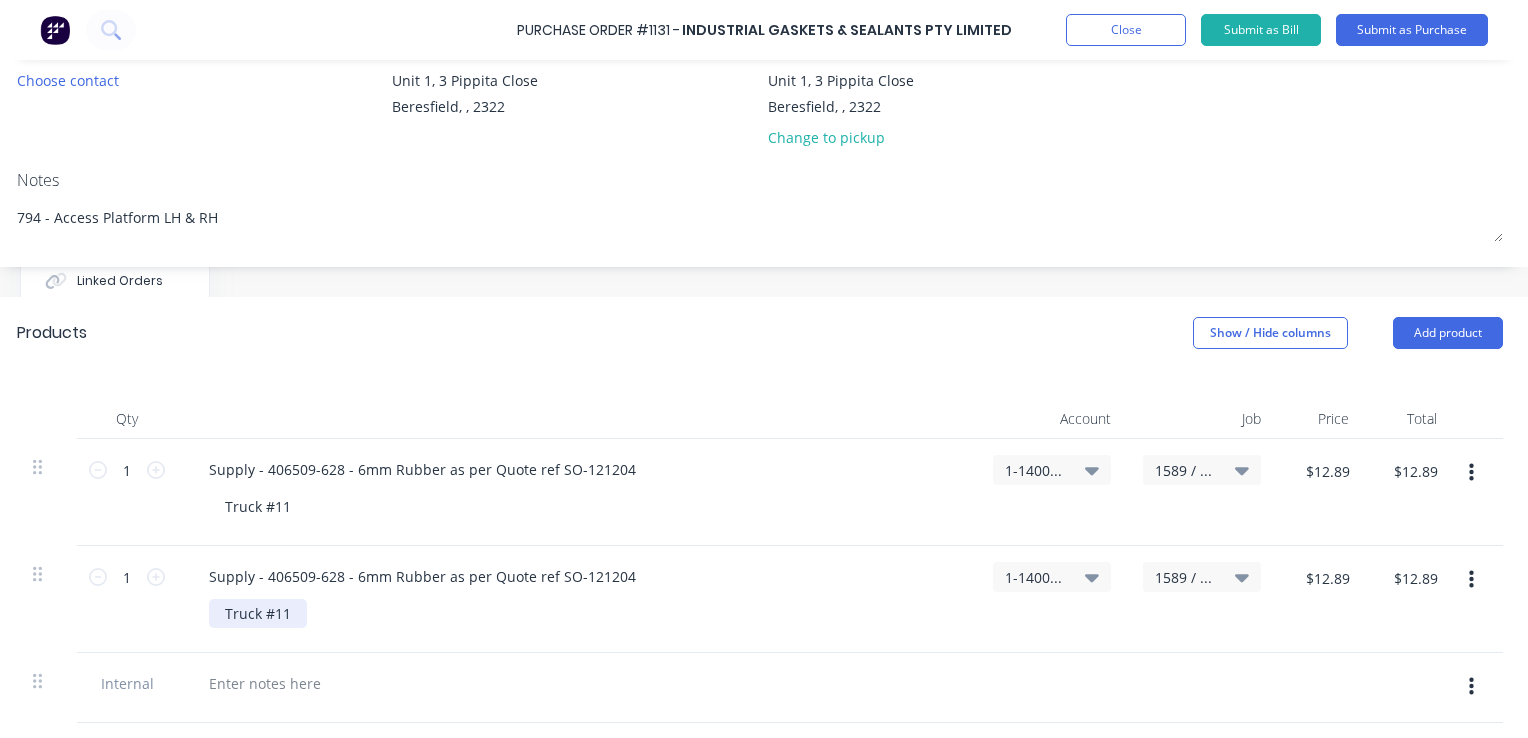 type on "x" 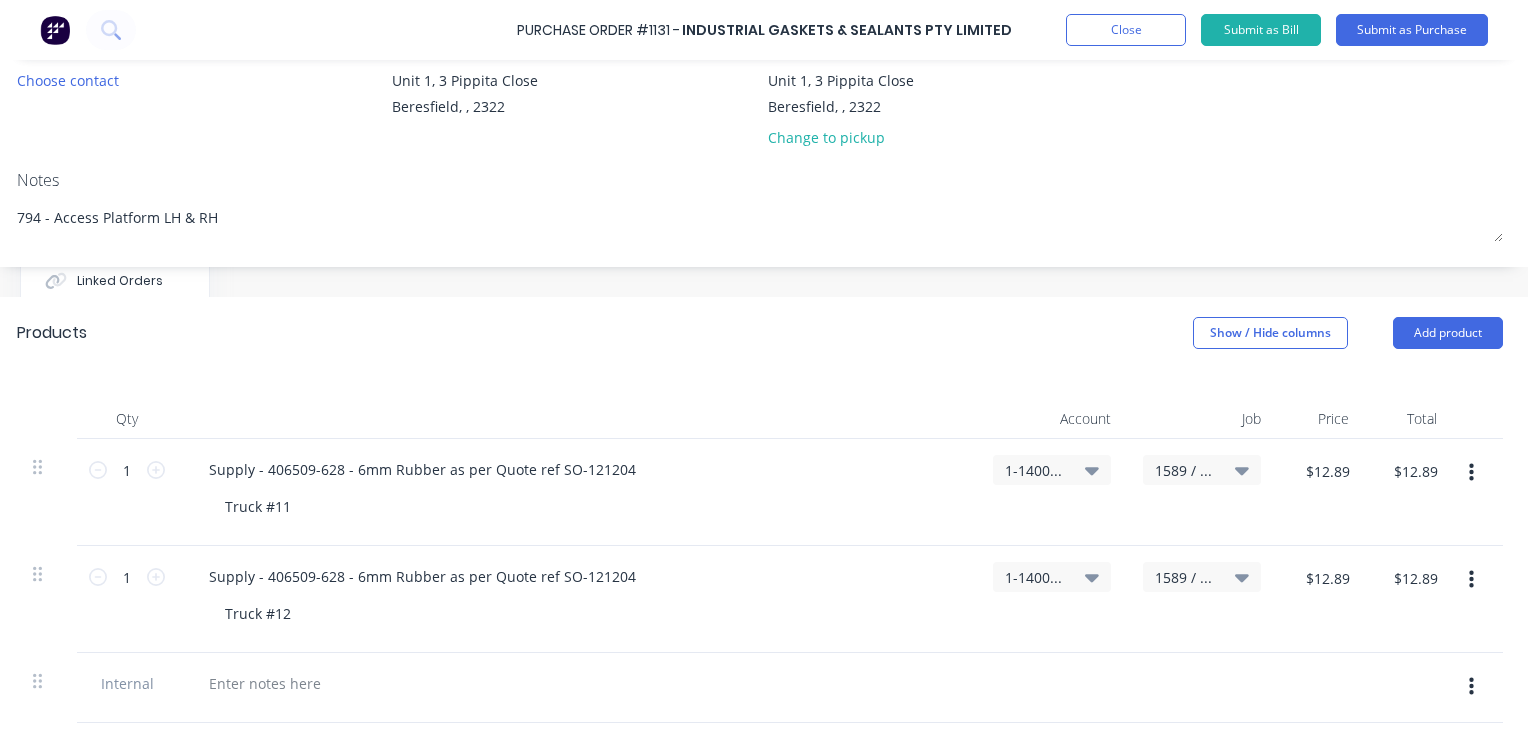 type on "x" 